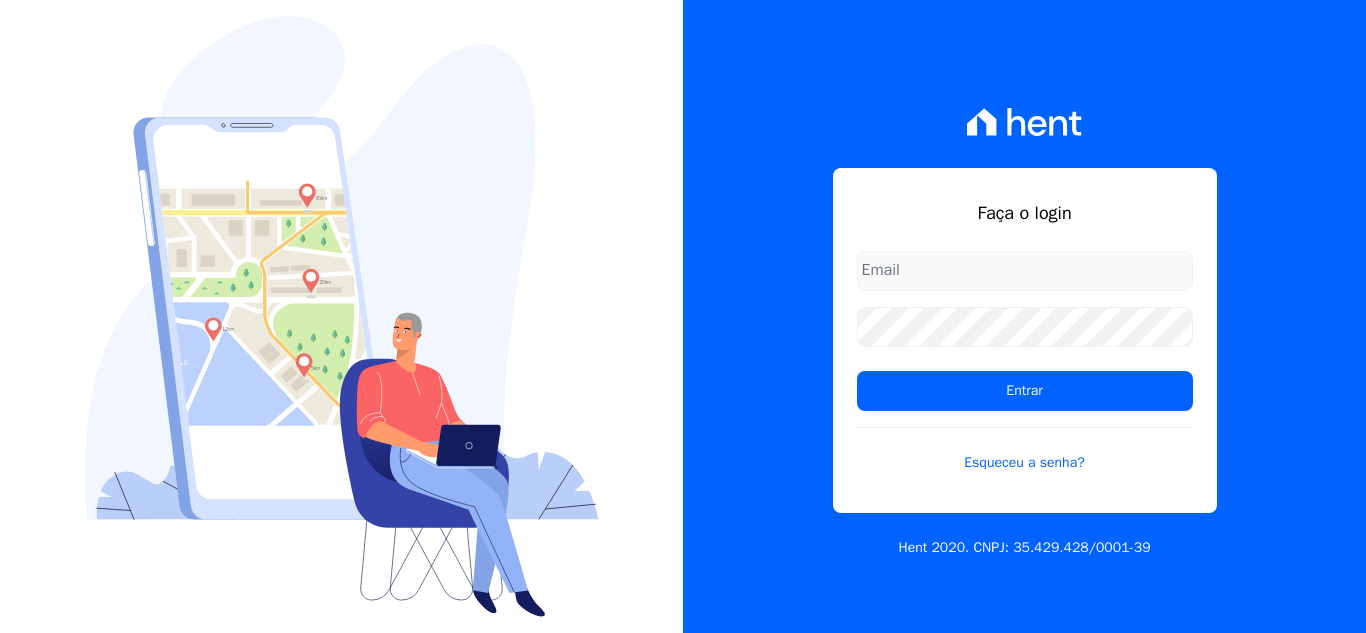scroll, scrollTop: 0, scrollLeft: 0, axis: both 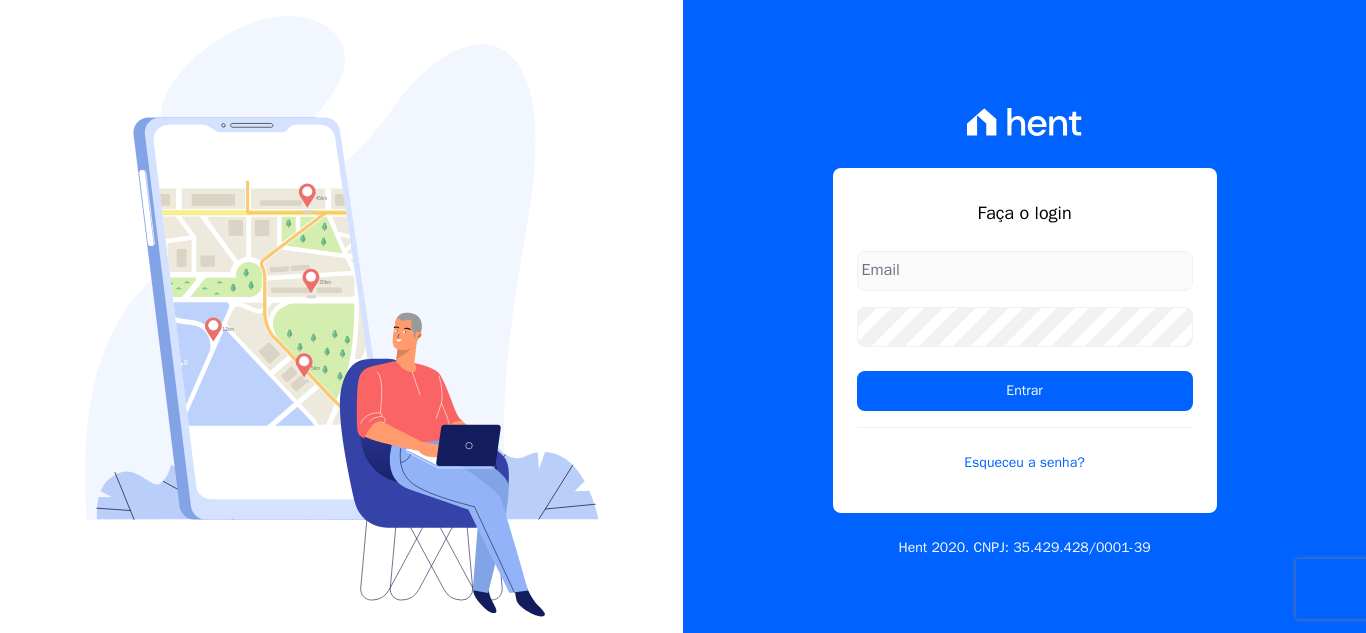 type on "thais@[EXAMPLE.COM]" 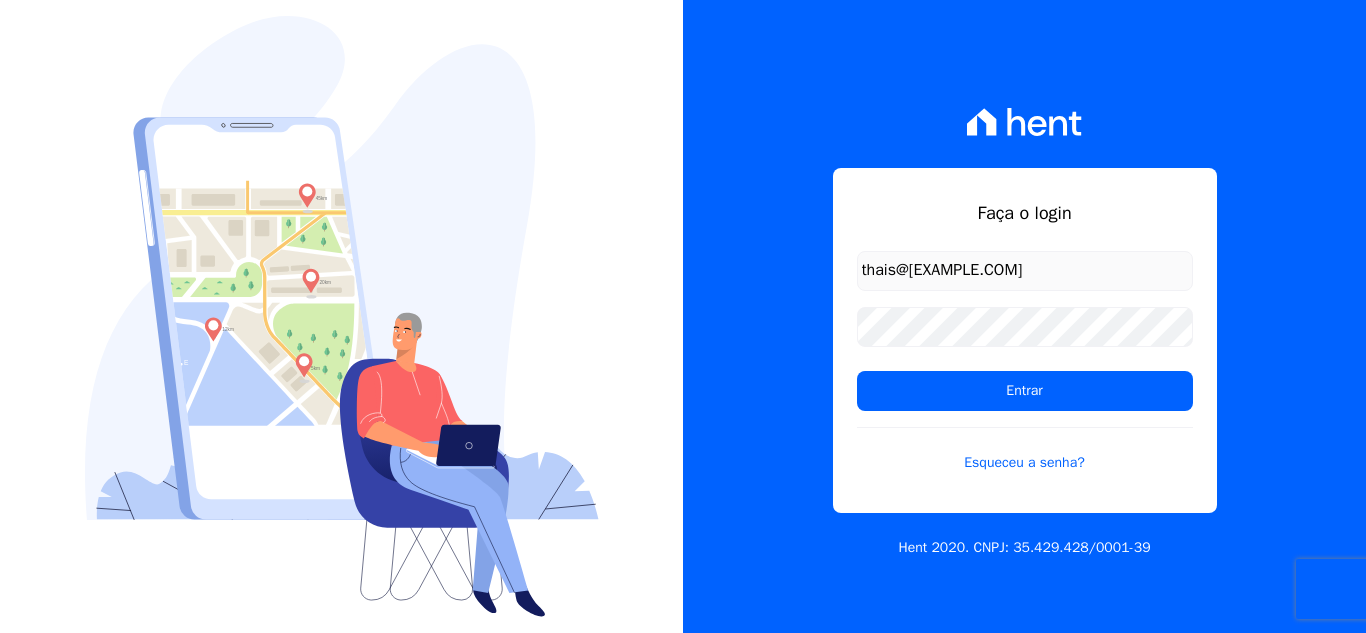 click on "thais@[EXAMPLE.COM]
Entrar
Esqueceu a senha?" at bounding box center [1025, 374] 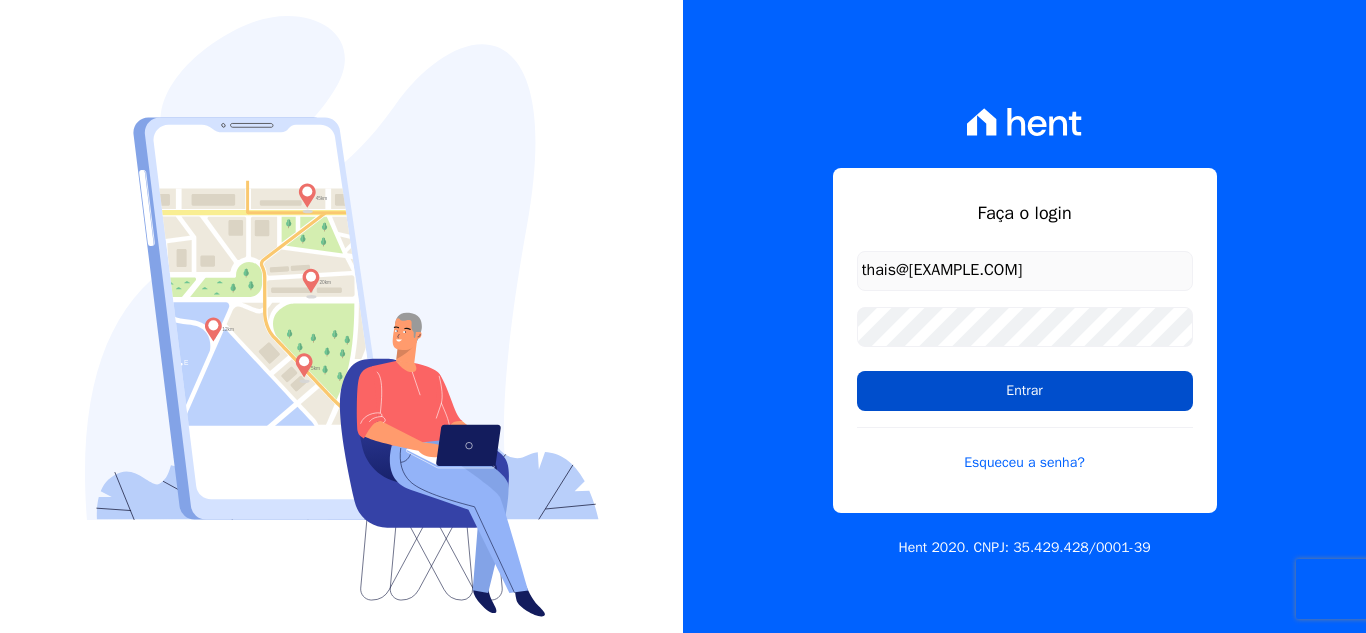 click on "Entrar" at bounding box center (1025, 391) 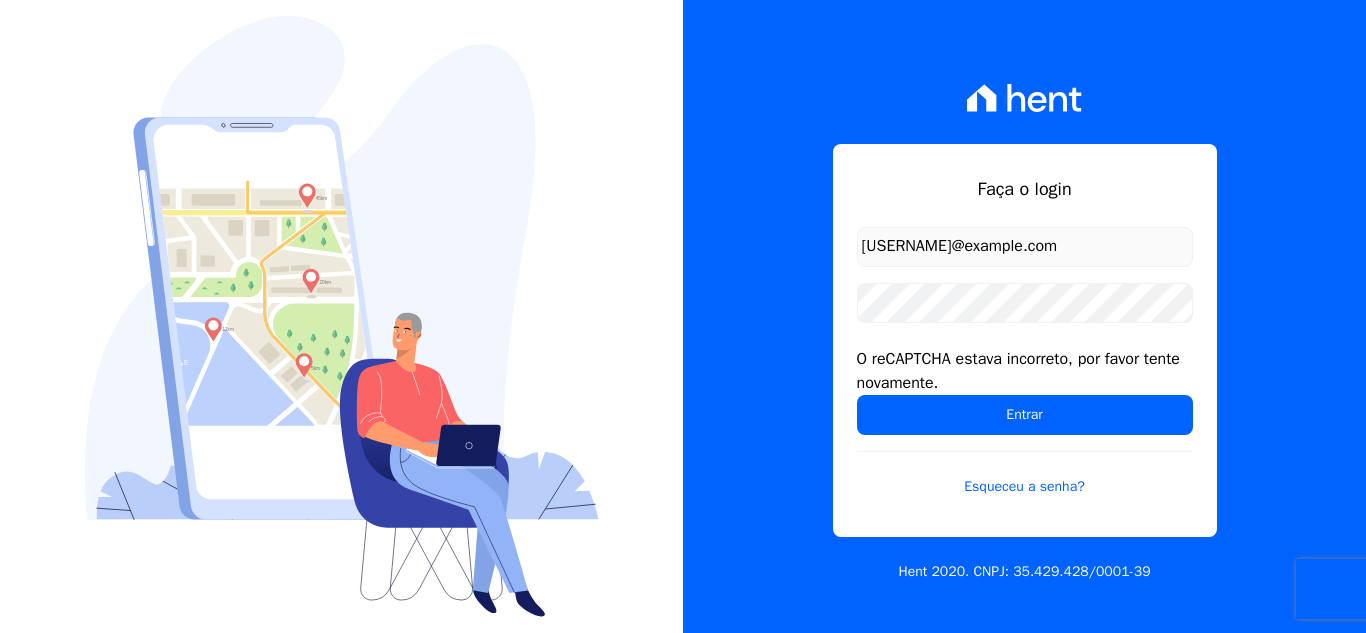 scroll, scrollTop: 0, scrollLeft: 0, axis: both 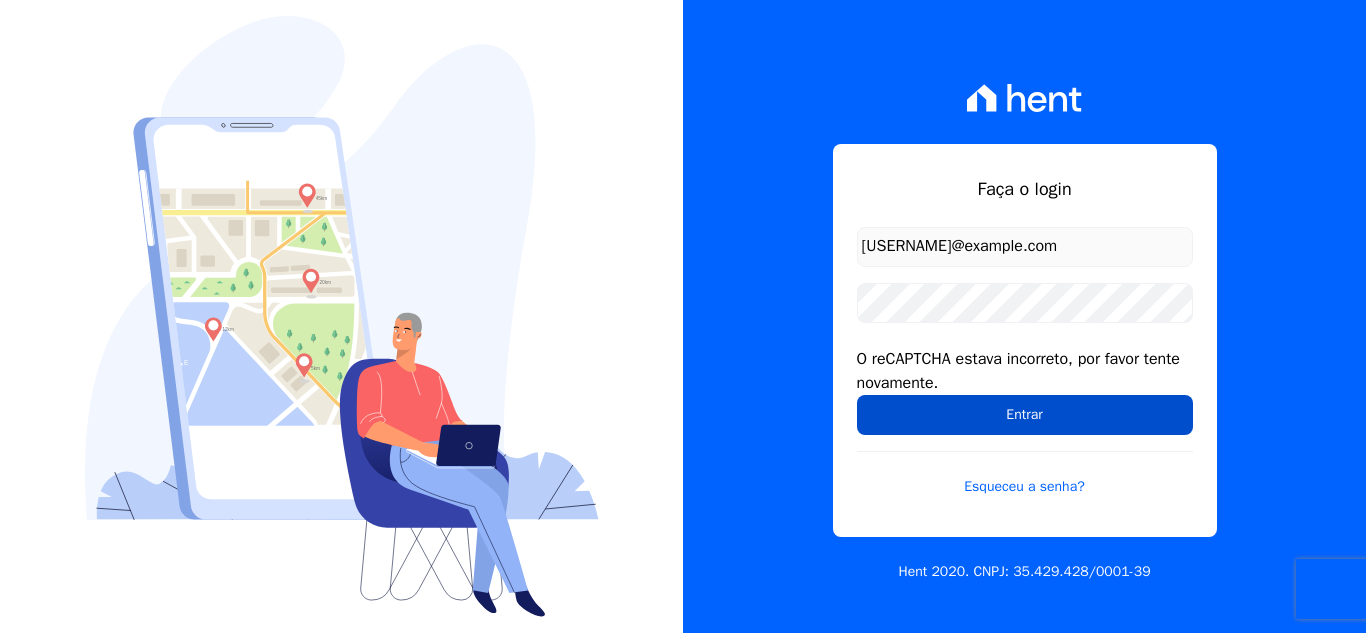 click on "Entrar" at bounding box center [1025, 415] 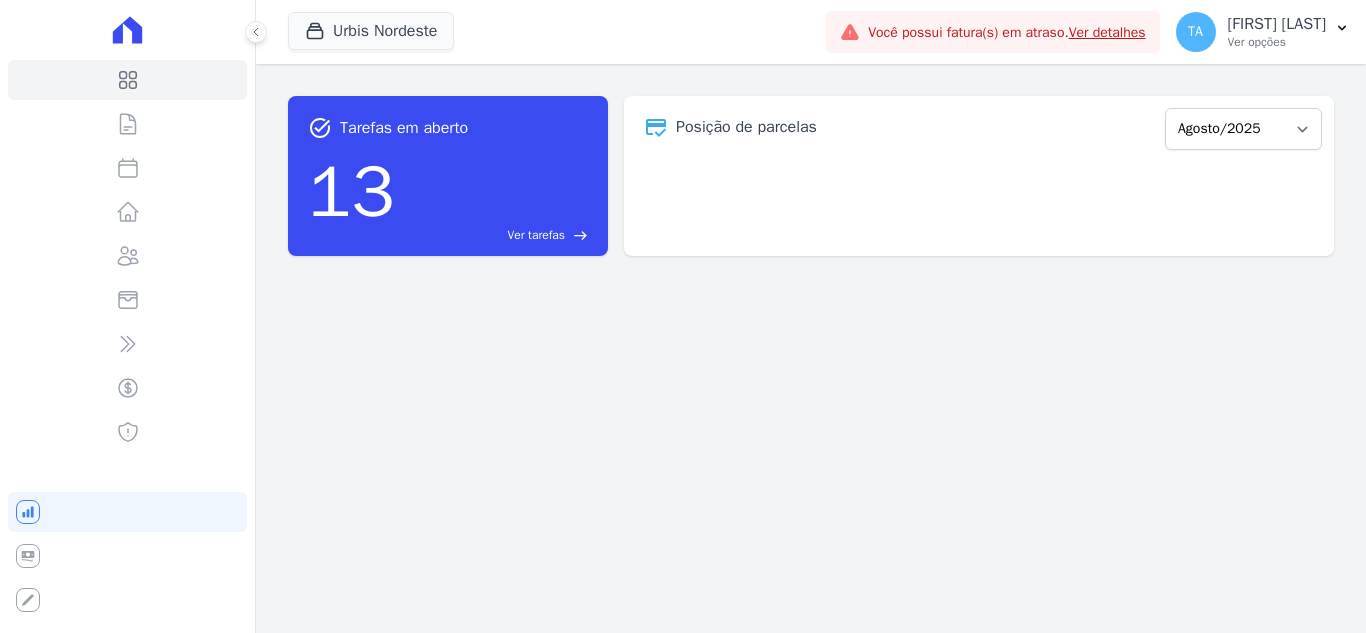 scroll, scrollTop: 0, scrollLeft: 0, axis: both 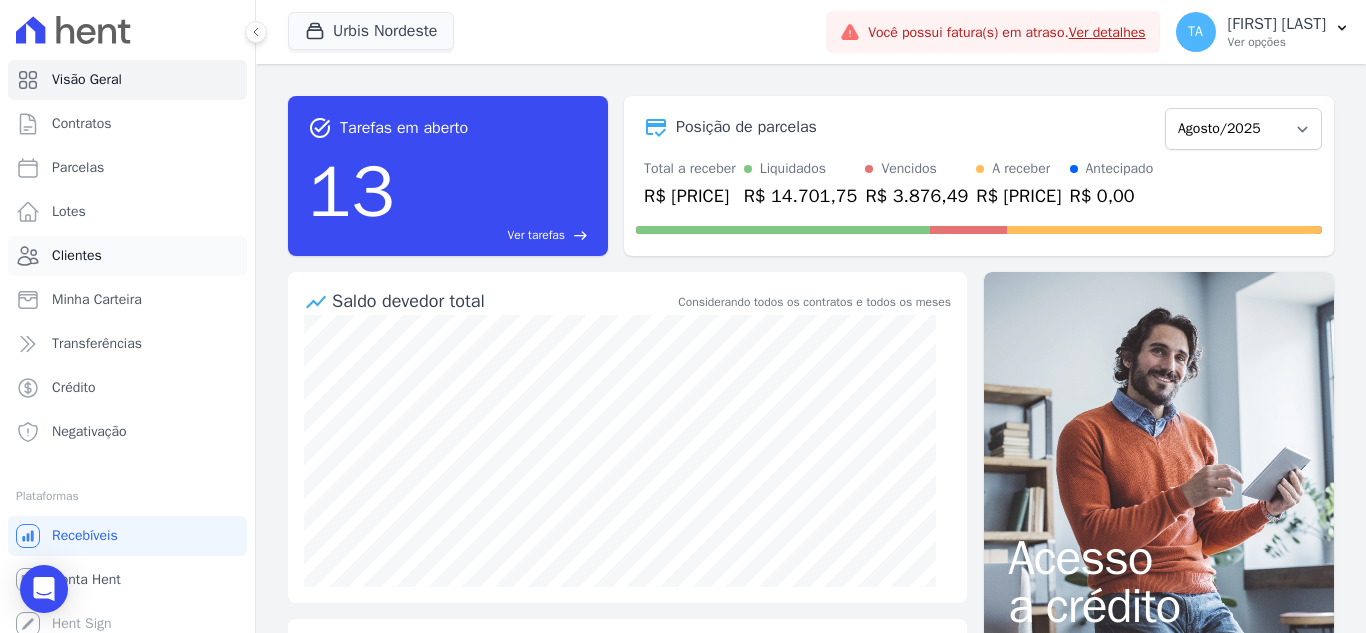 click on "Clientes" at bounding box center [127, 256] 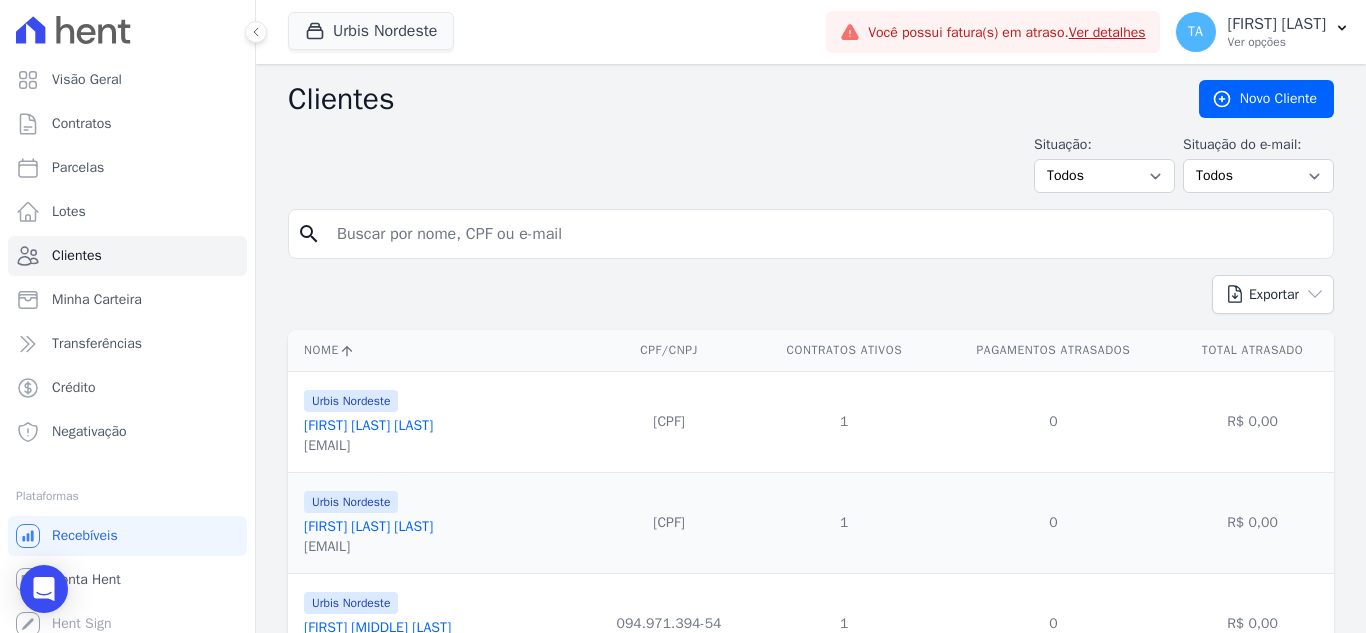 click at bounding box center (825, 234) 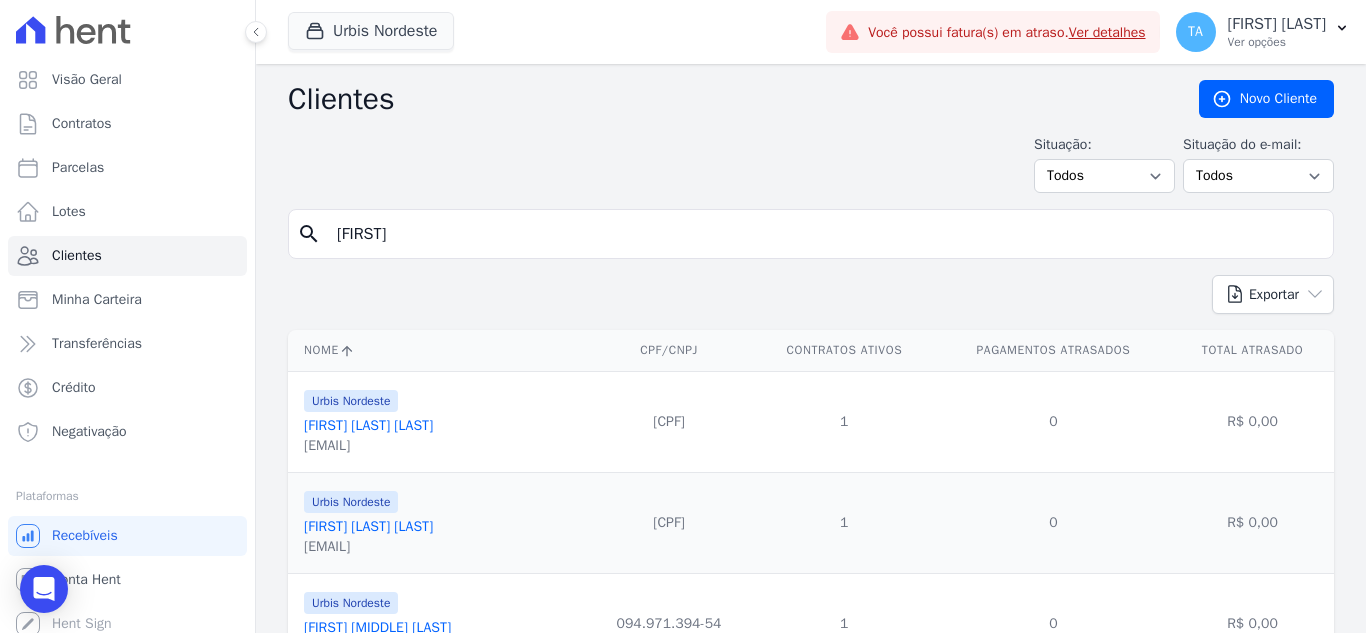 type on "[FIRST]" 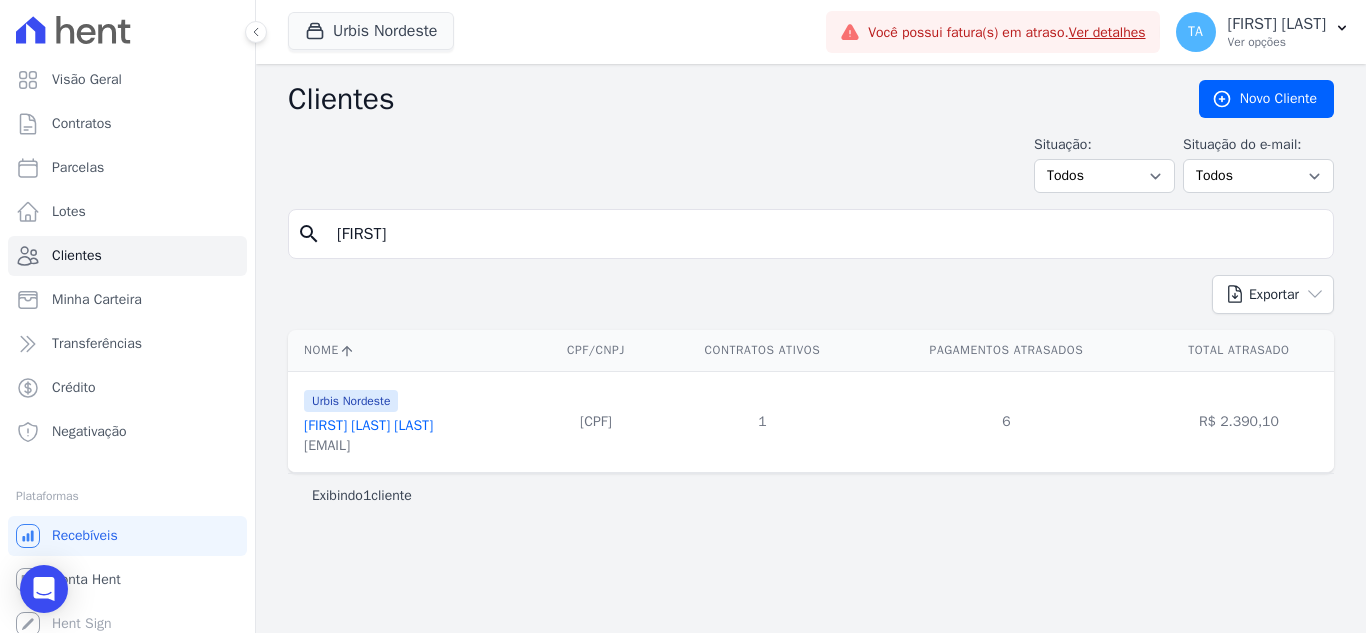 click on "[FIRST] [LAST] [LAST]" at bounding box center (368, 425) 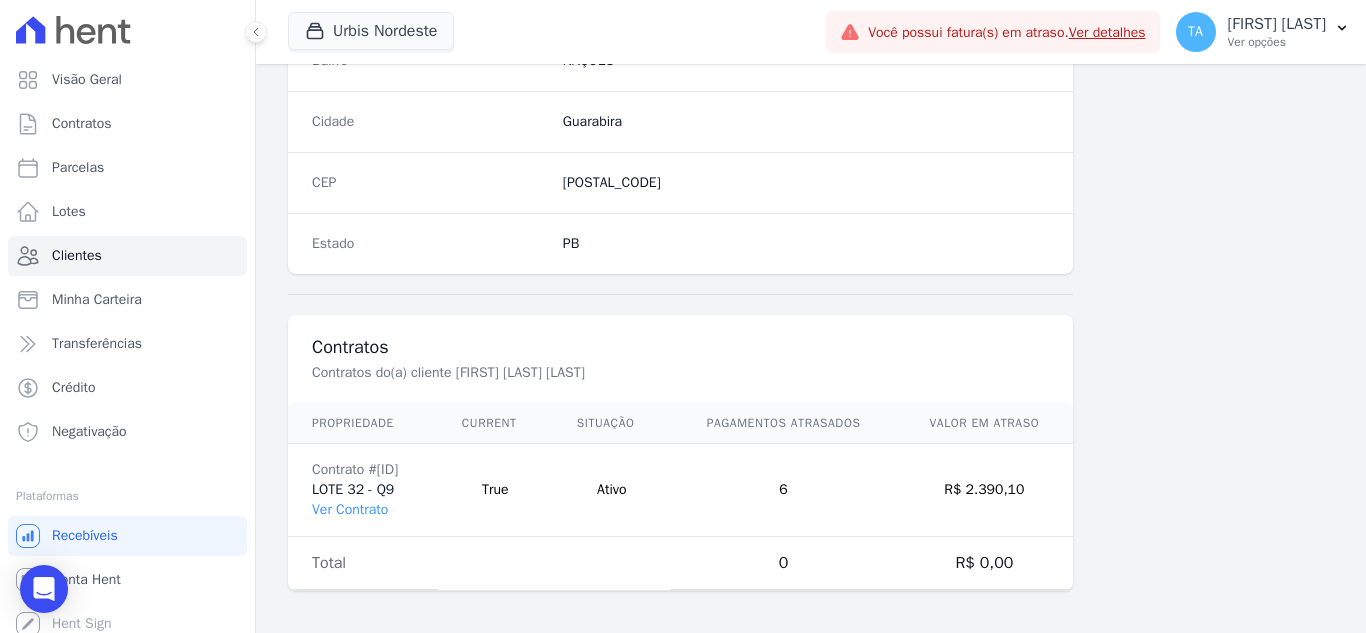 scroll, scrollTop: 1238, scrollLeft: 0, axis: vertical 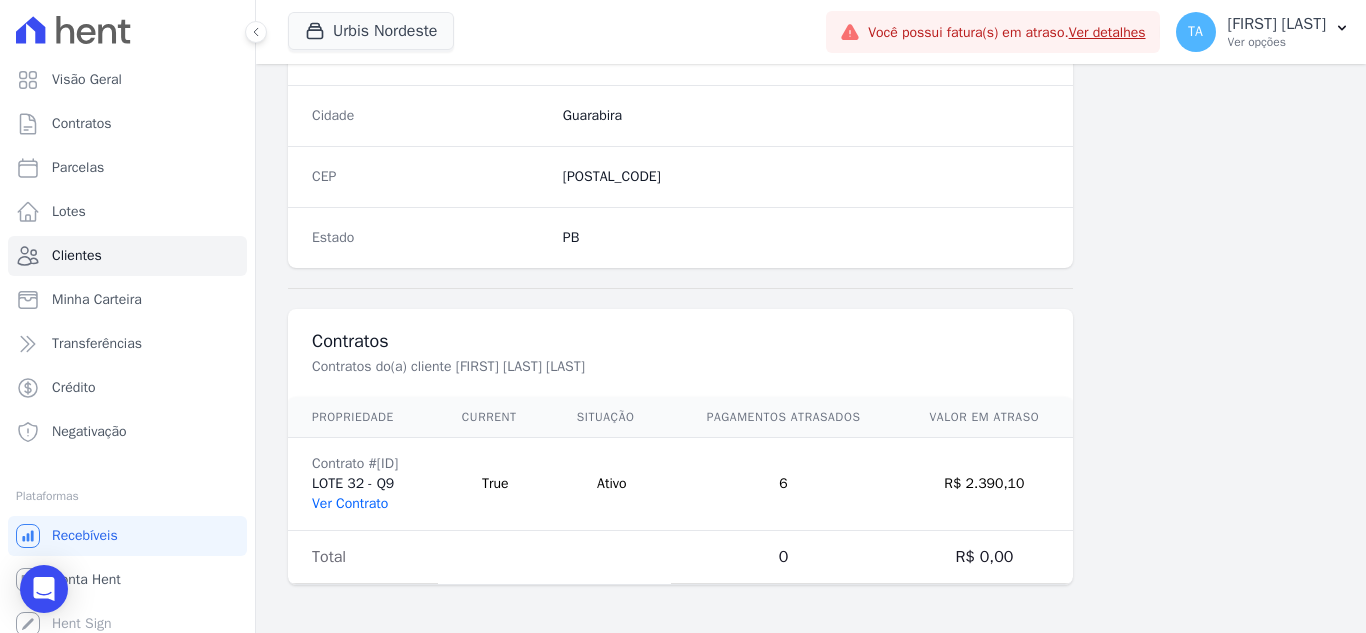 click on "Ver Contrato" at bounding box center [350, 503] 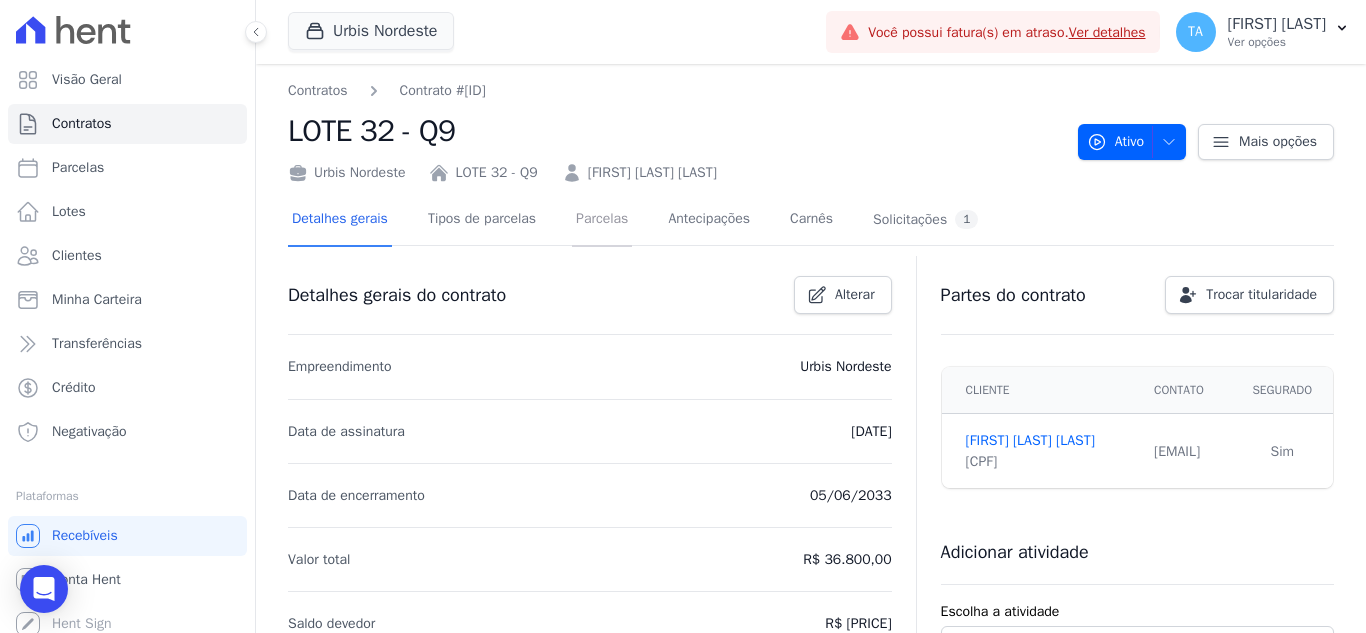 click on "Parcelas" at bounding box center (602, 220) 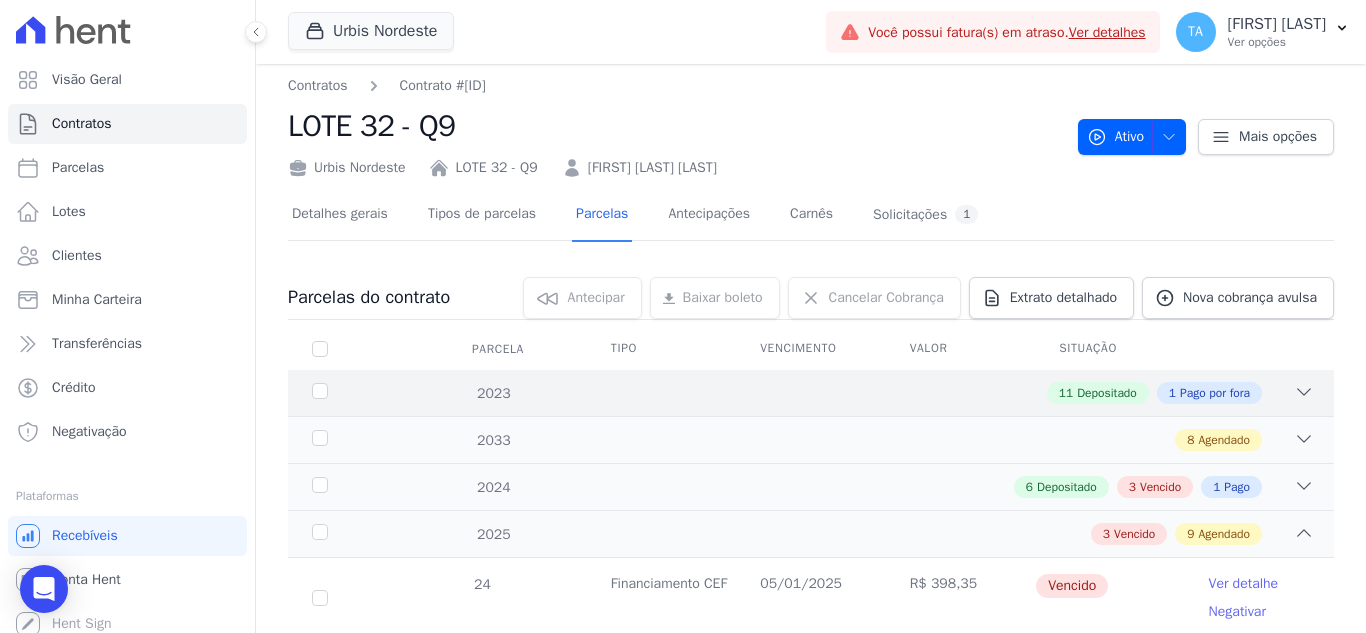scroll, scrollTop: 0, scrollLeft: 0, axis: both 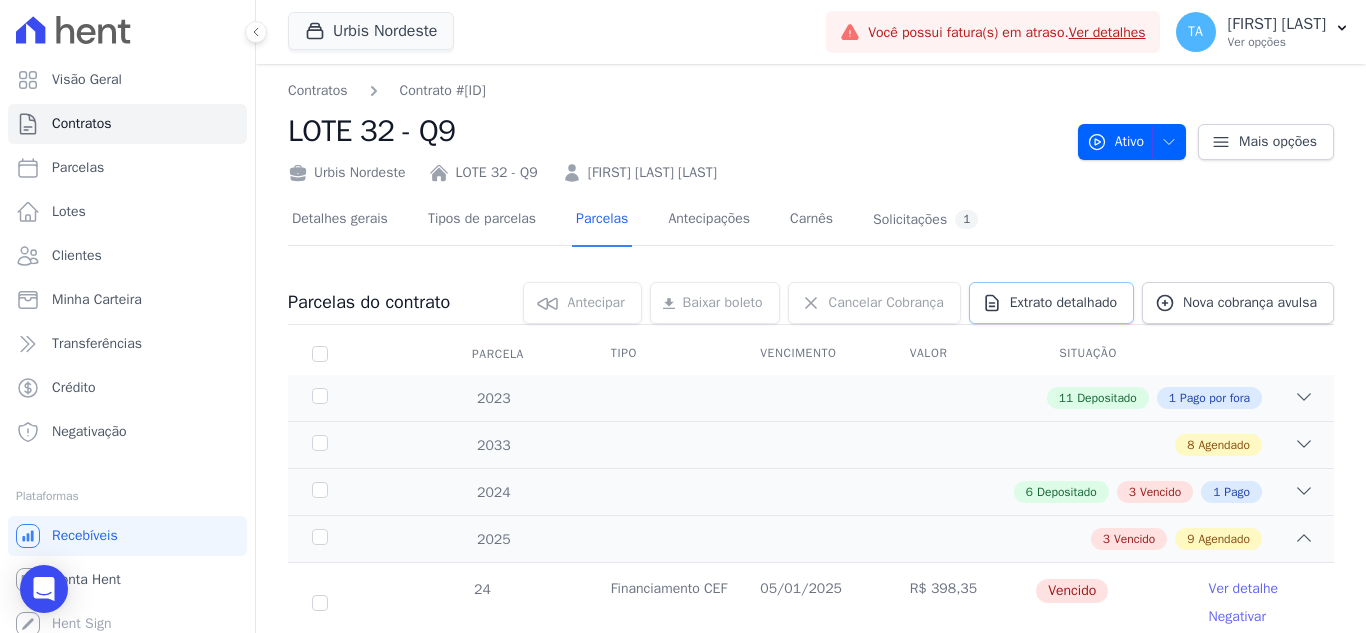 click on "Extrato detalhado" at bounding box center (1063, 303) 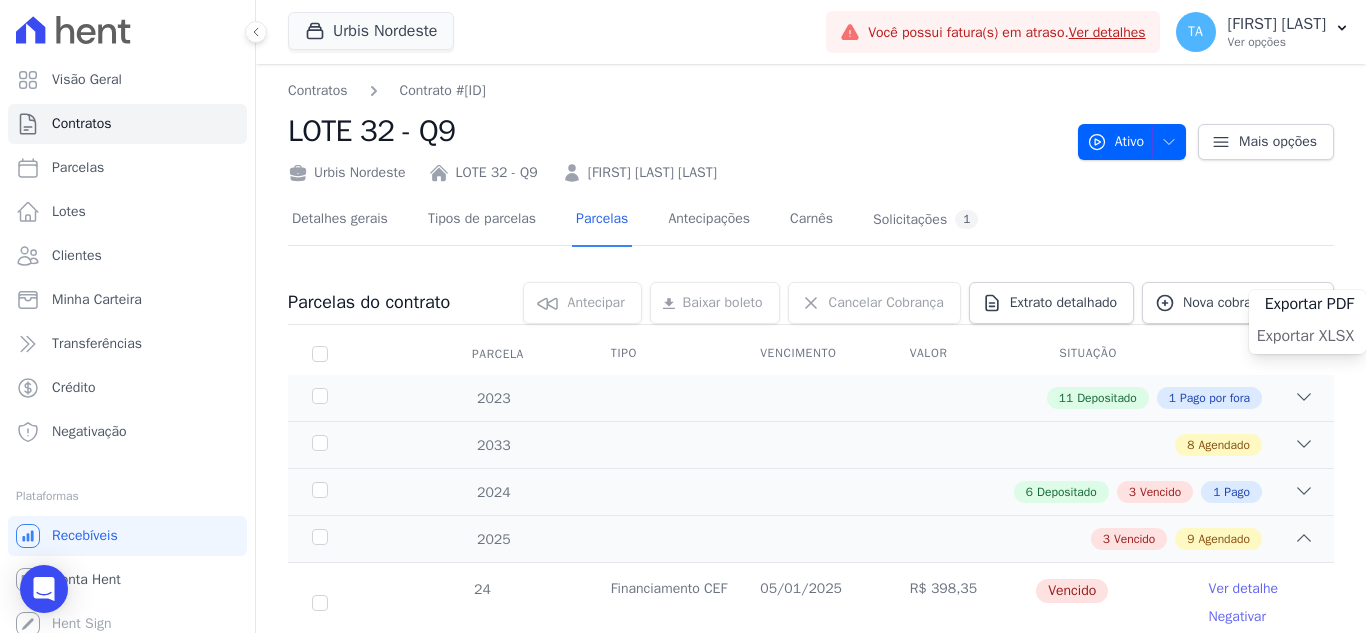 click on "Exportar XLSX" at bounding box center [1305, 336] 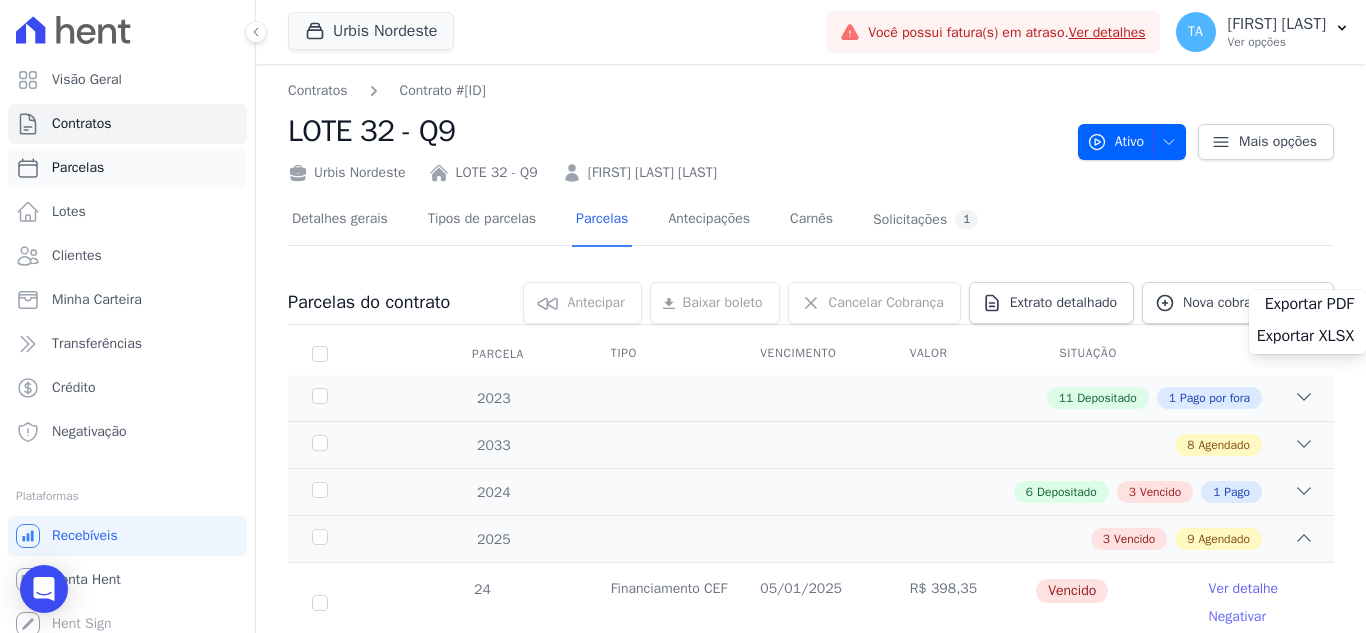 click on "Parcelas" at bounding box center (127, 168) 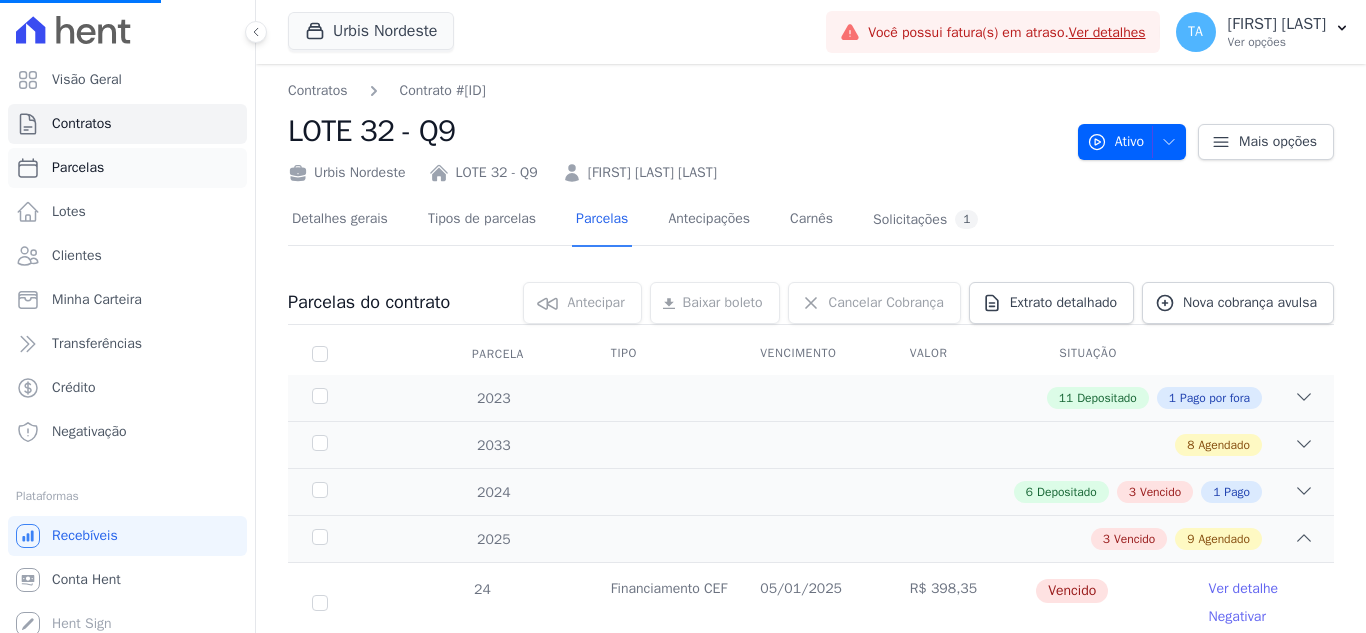 select 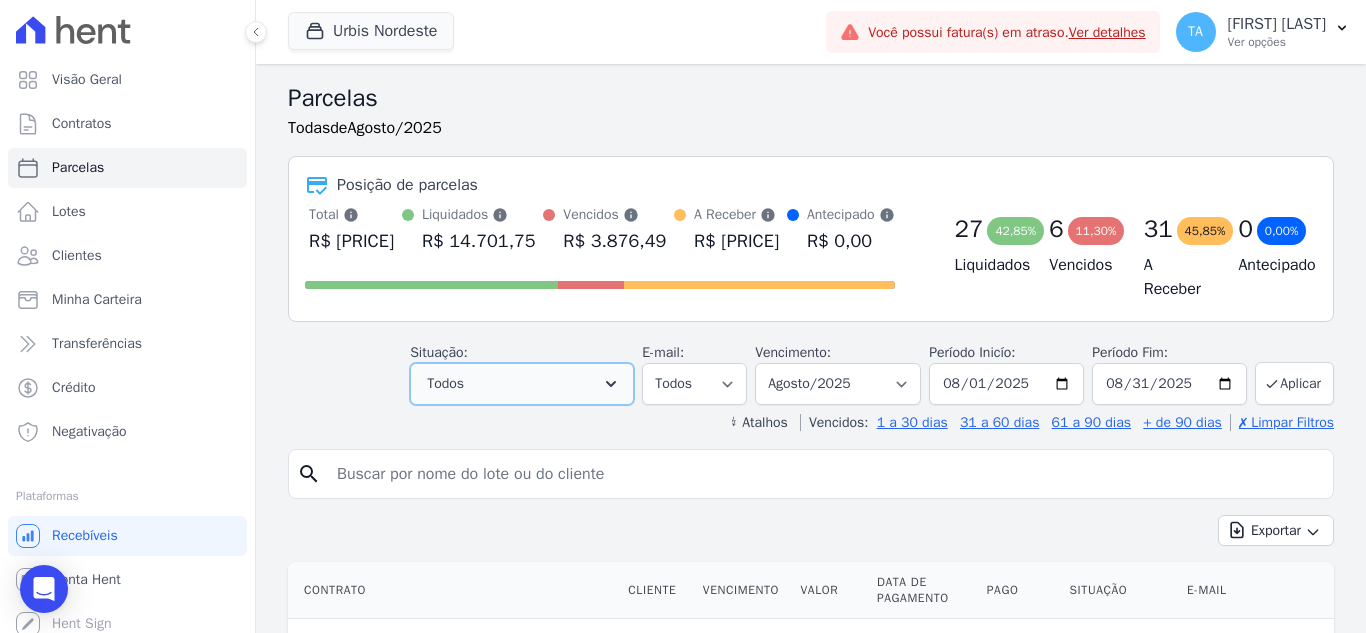 click on "Todos" at bounding box center (522, 384) 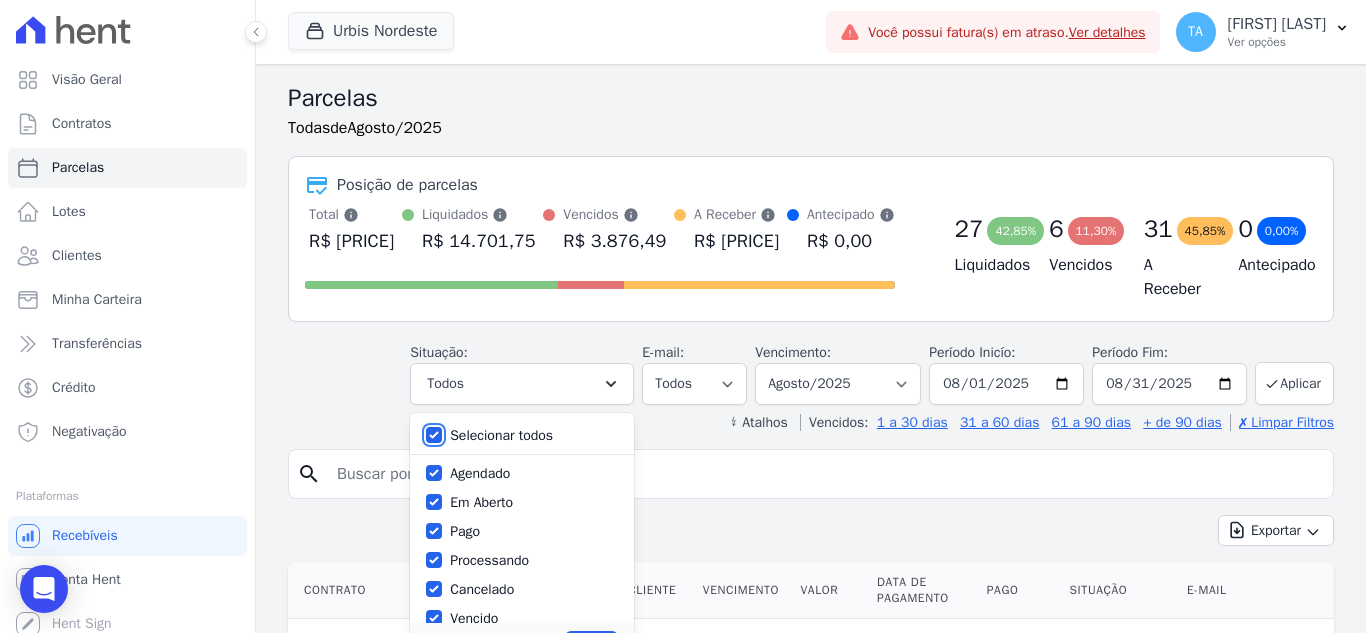 click on "Selecionar todos" at bounding box center (434, 435) 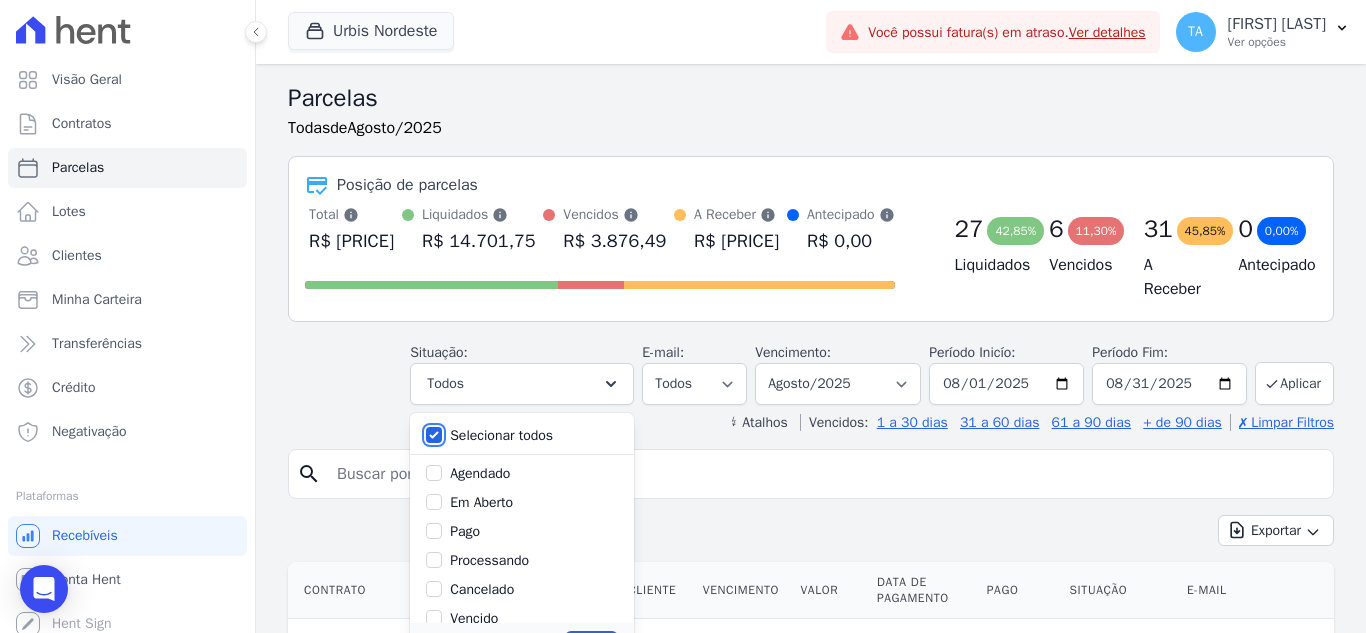 checkbox on "false" 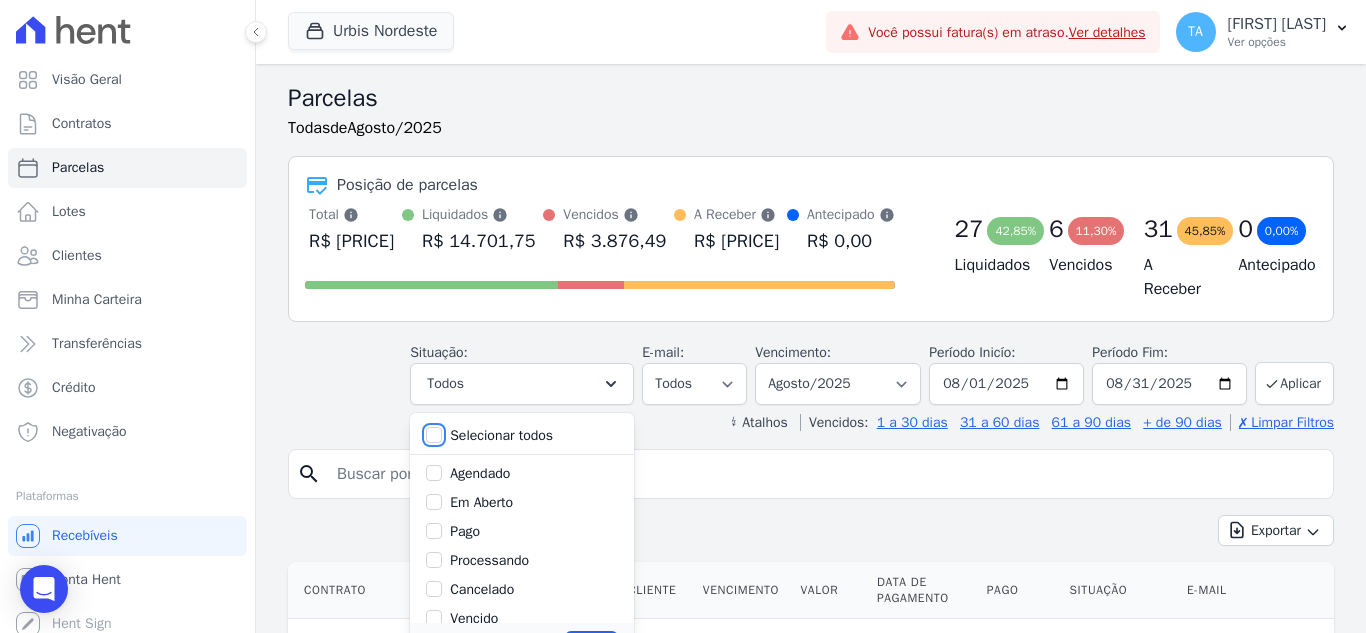checkbox on "false" 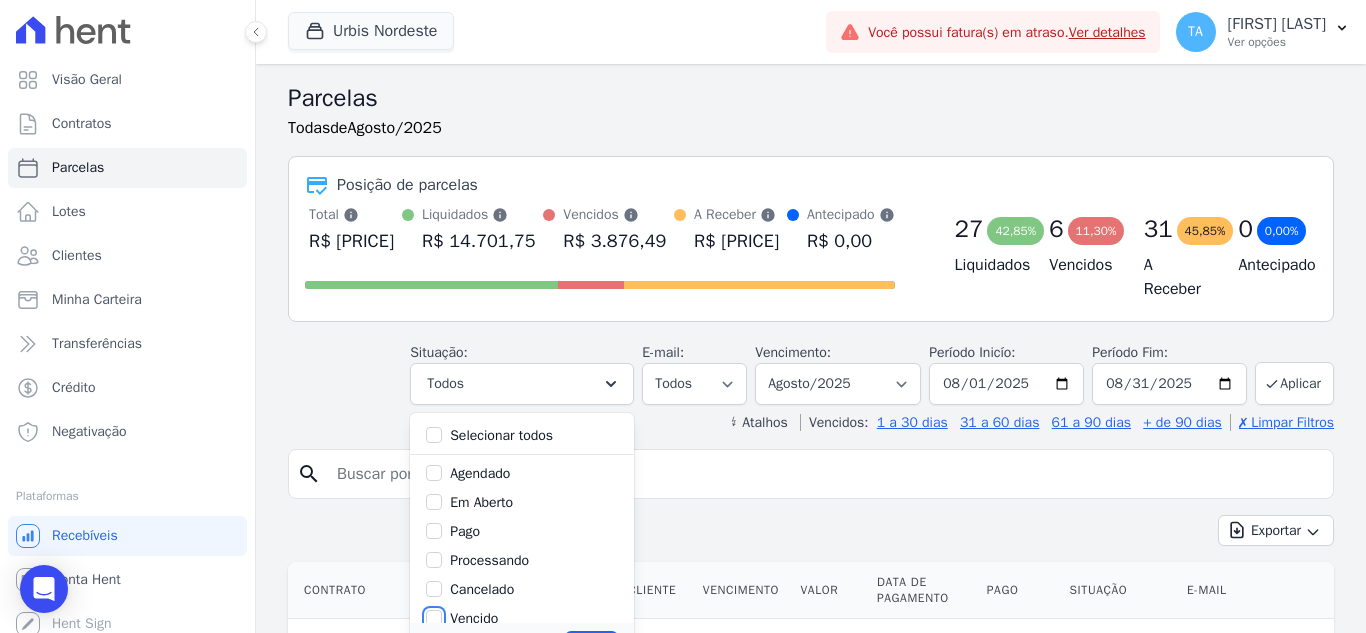 click on "Vencido" at bounding box center (434, 618) 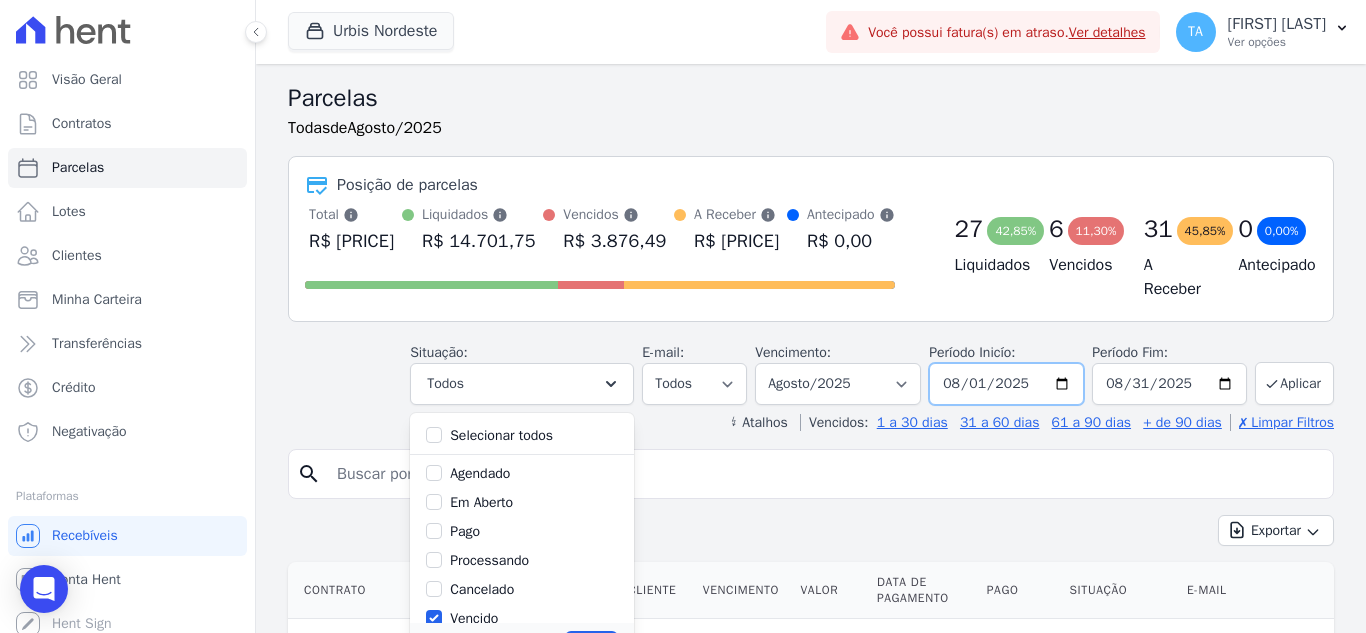 click on "2025-08-01" at bounding box center [1006, 384] 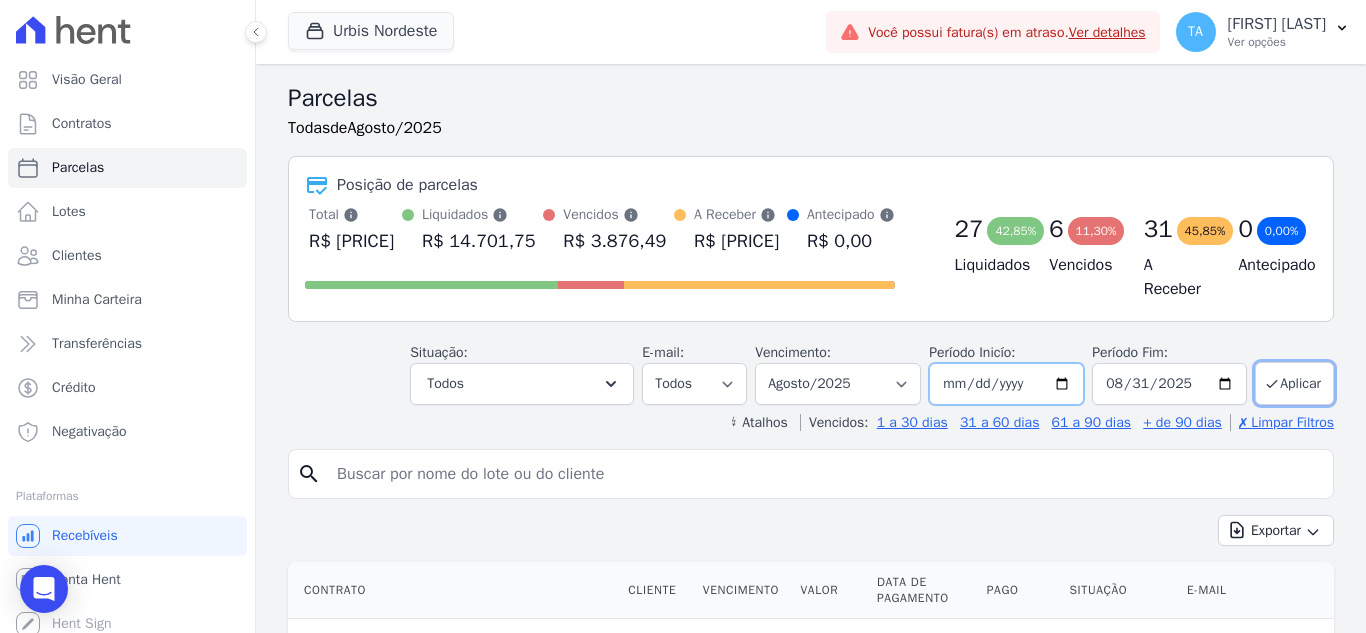 click at bounding box center [1006, 384] 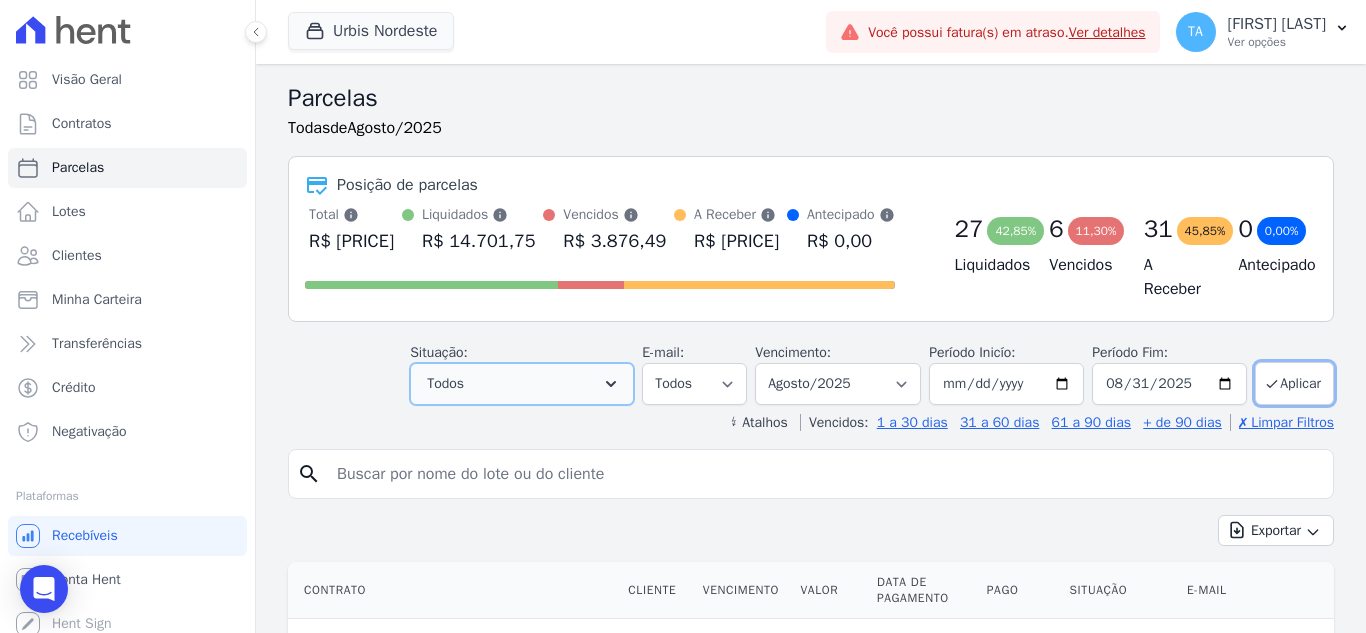 click on "Todos" at bounding box center [522, 384] 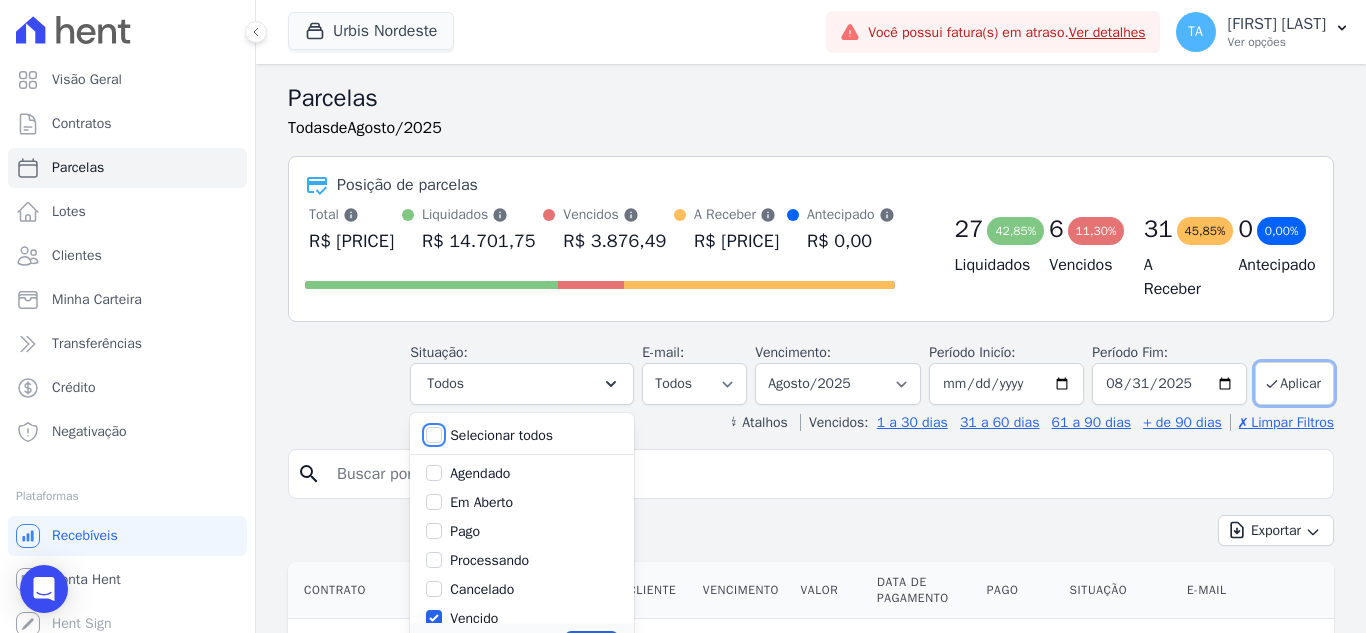 click on "Selecionar todos" at bounding box center (434, 435) 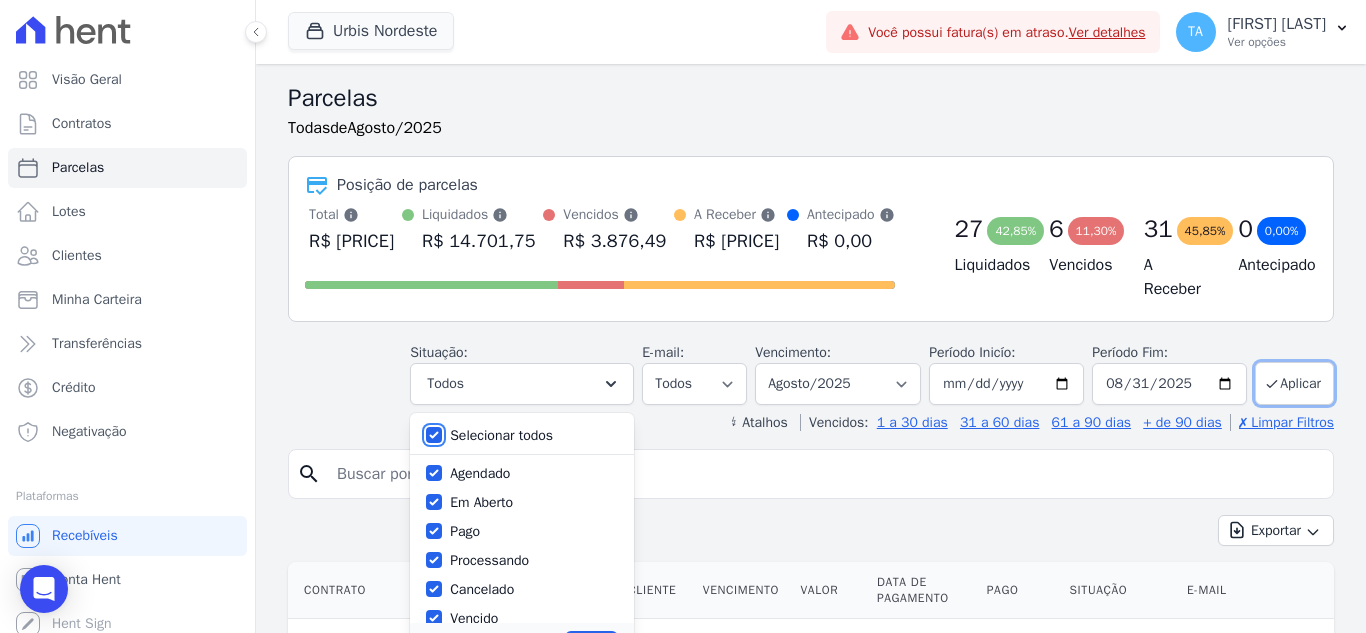 checkbox on "true" 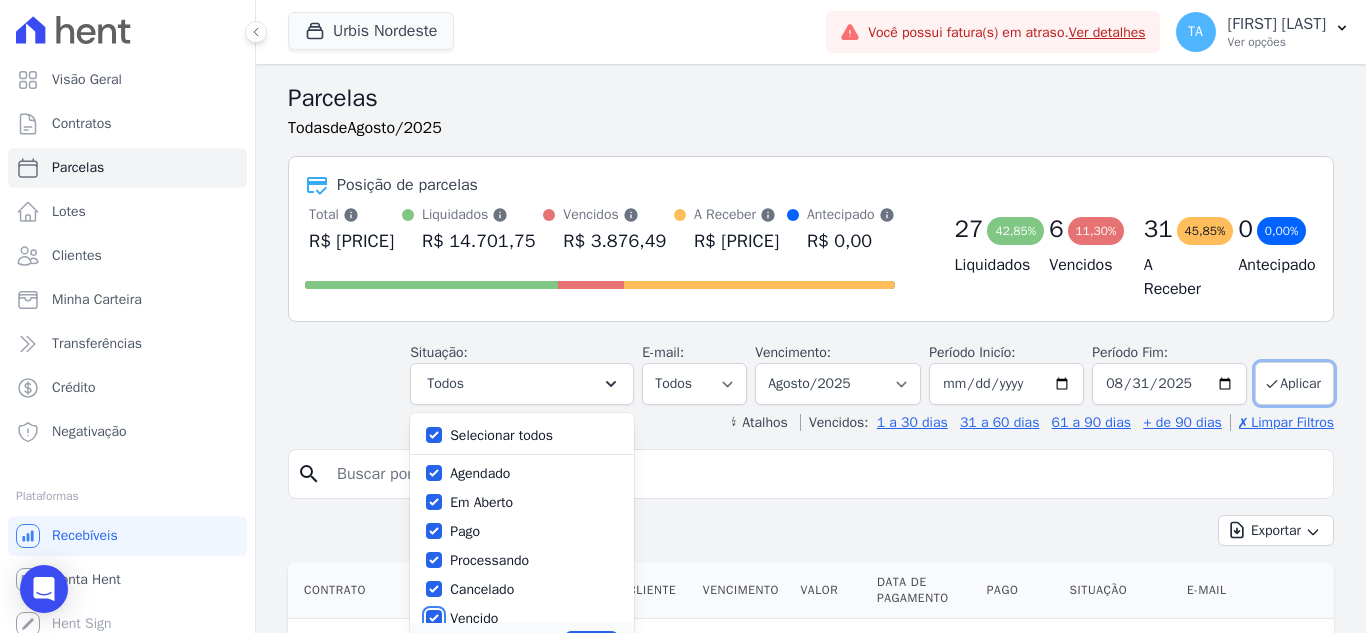 click on "Vencido" at bounding box center (434, 618) 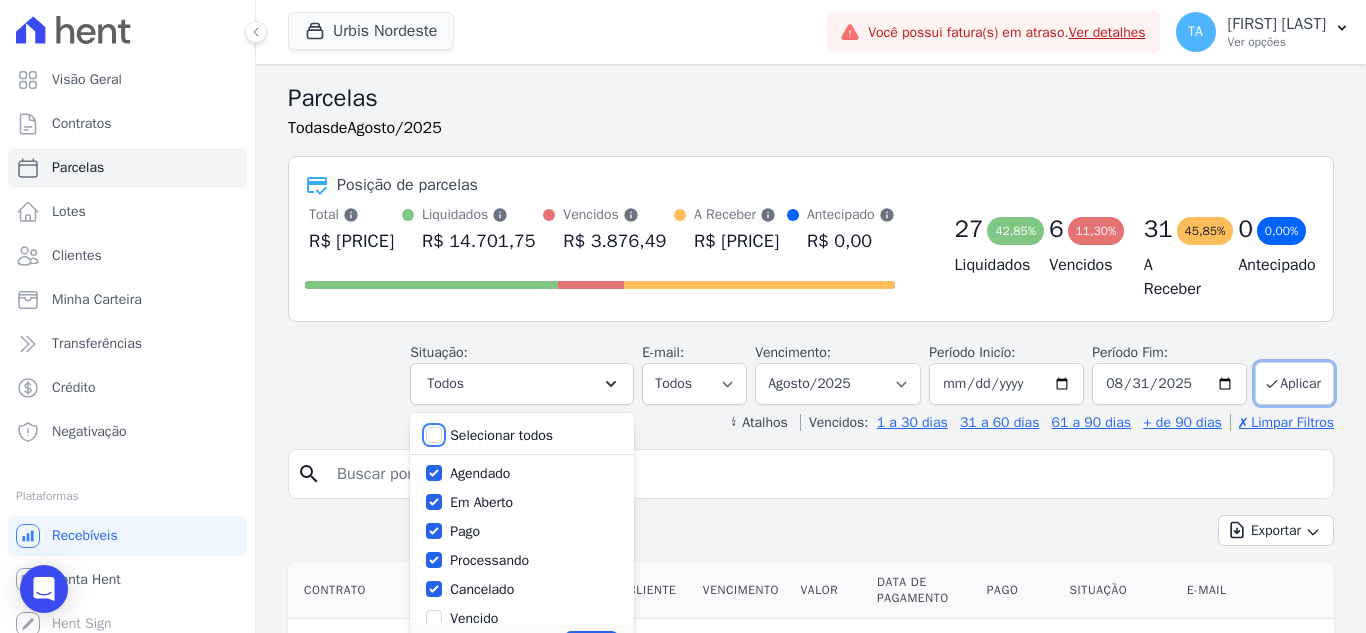 click on "Selecionar todos" at bounding box center (434, 435) 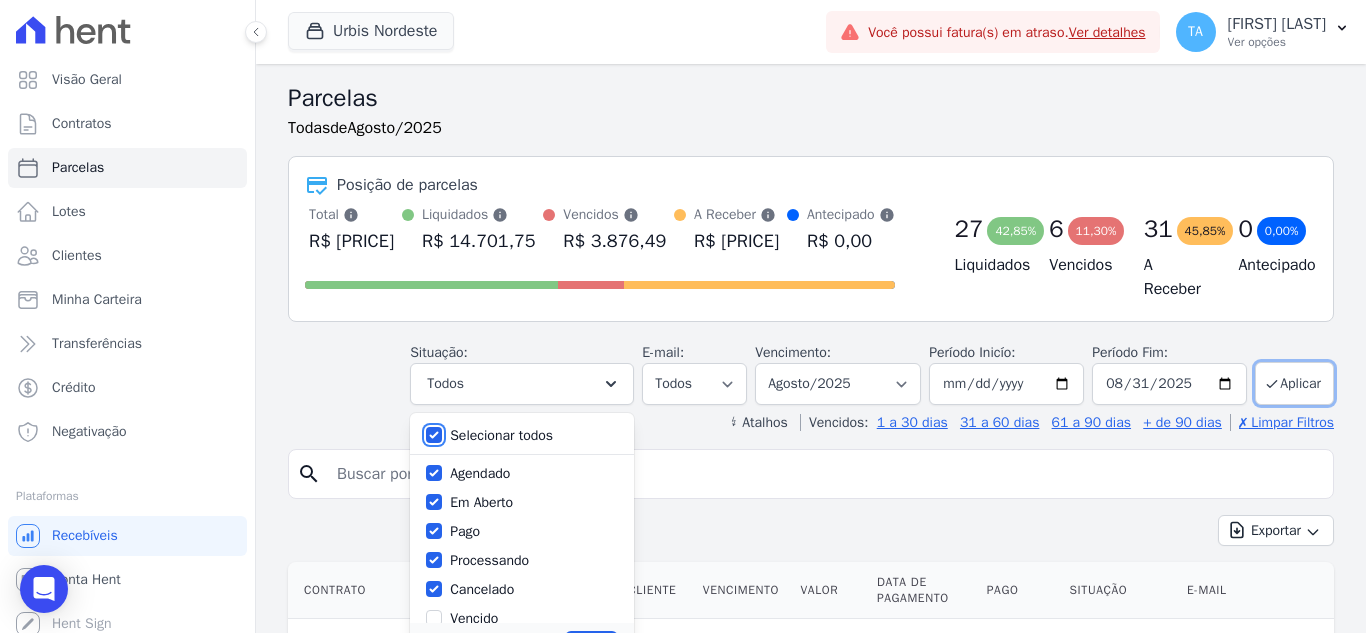 checkbox on "true" 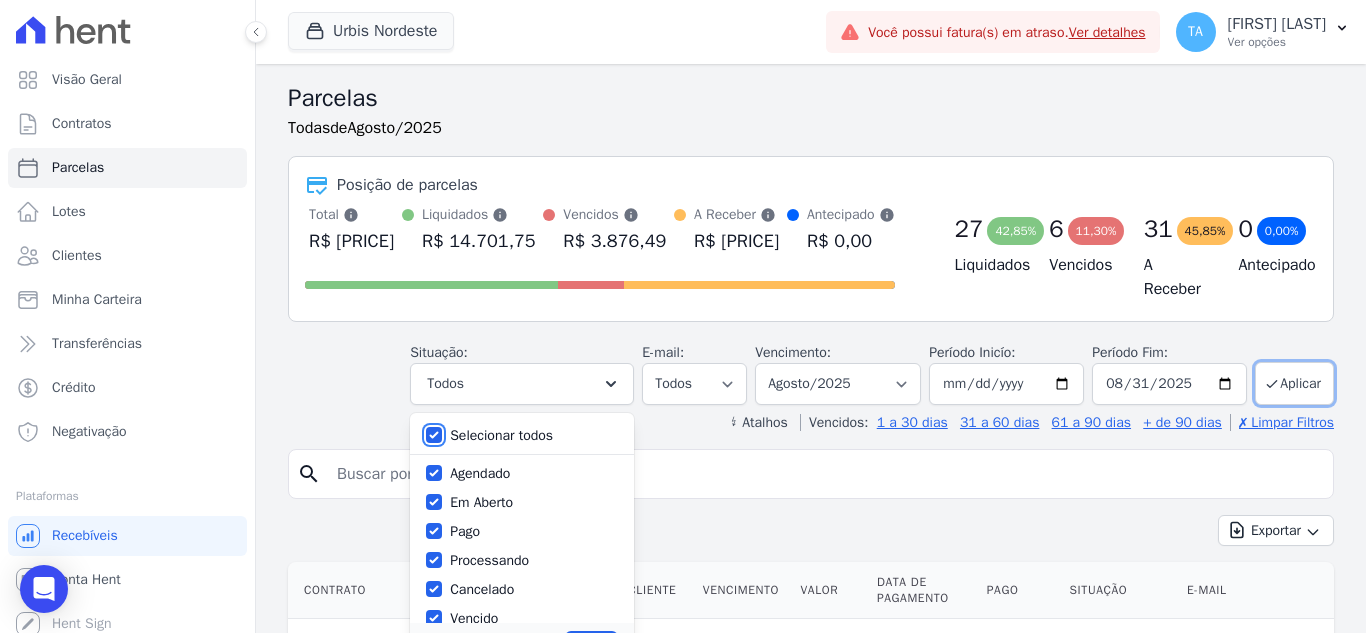 click on "Selecionar todos" at bounding box center (434, 435) 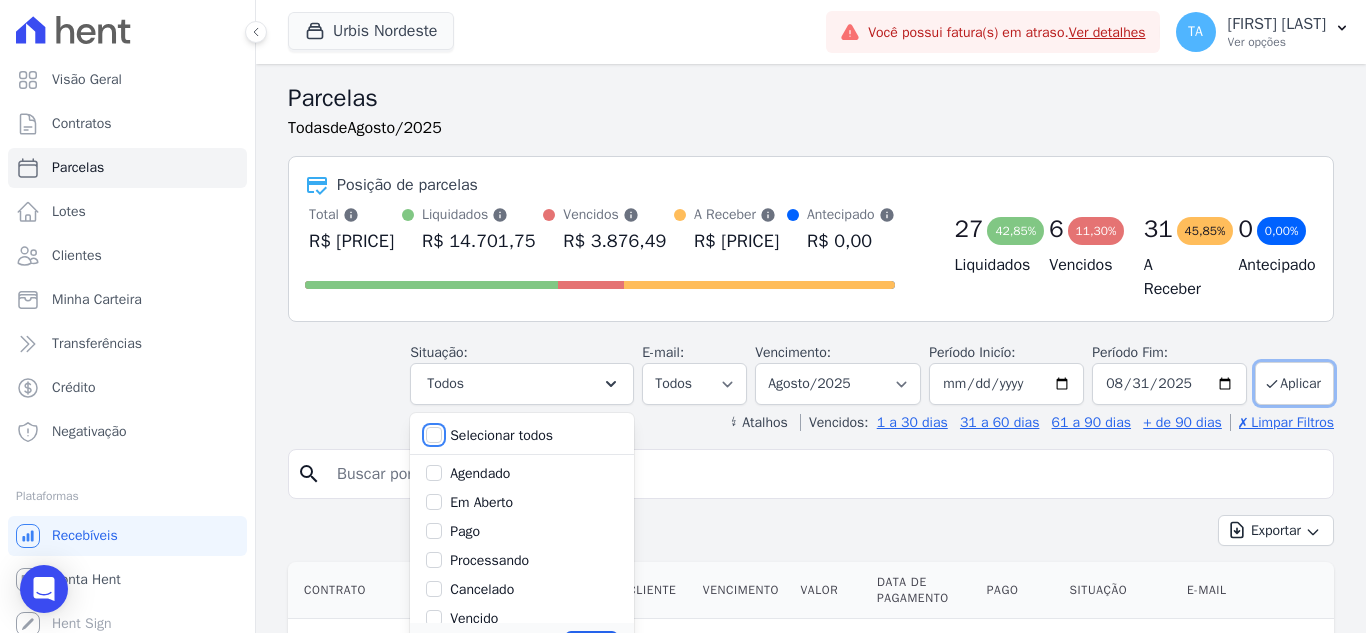 checkbox on "false" 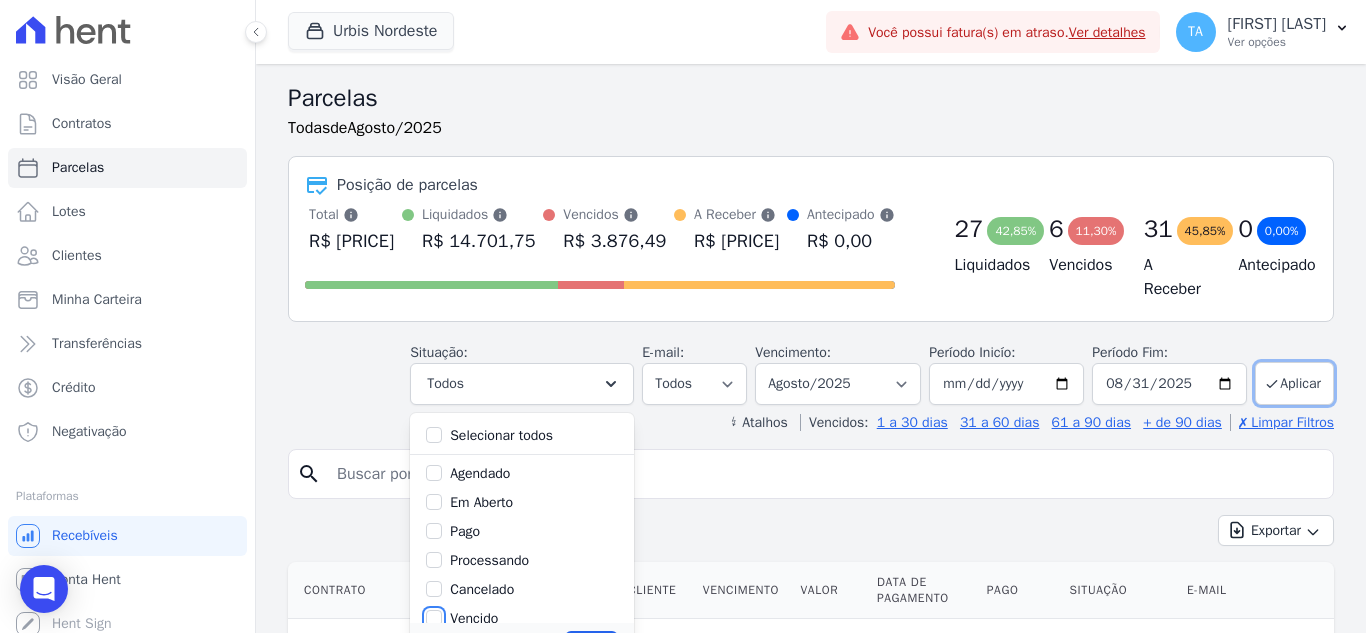 drag, startPoint x: 417, startPoint y: 618, endPoint x: 443, endPoint y: 597, distance: 33.42155 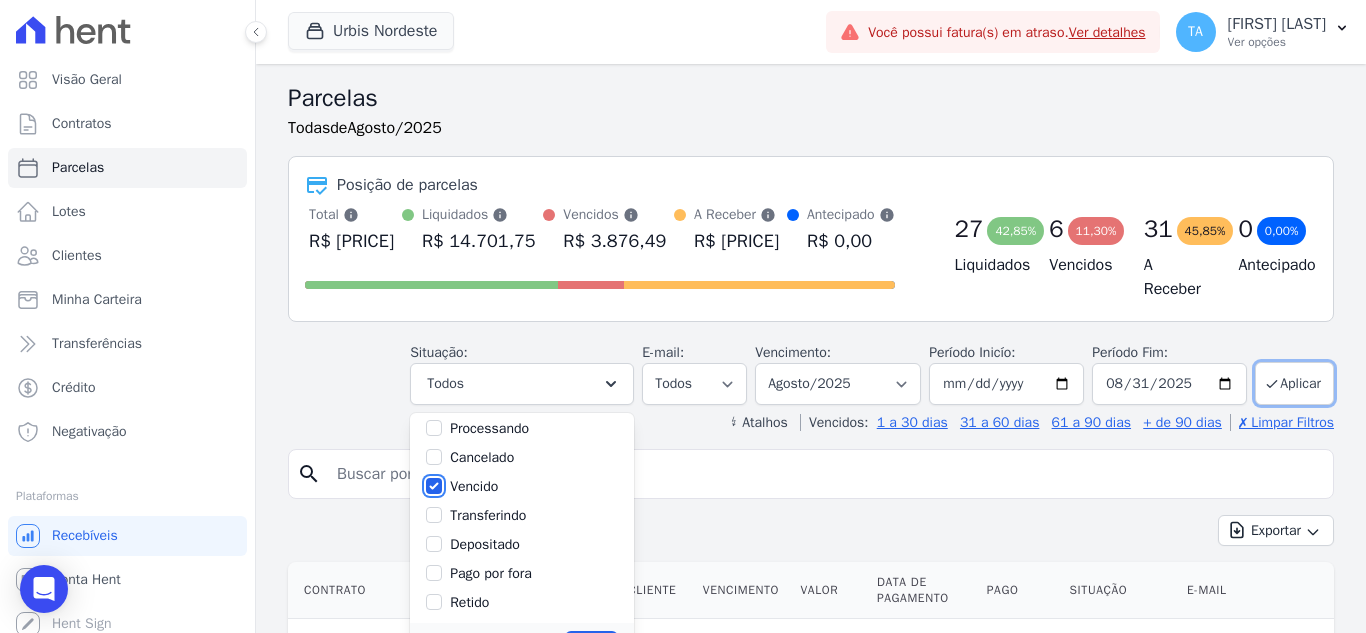 scroll, scrollTop: 134, scrollLeft: 0, axis: vertical 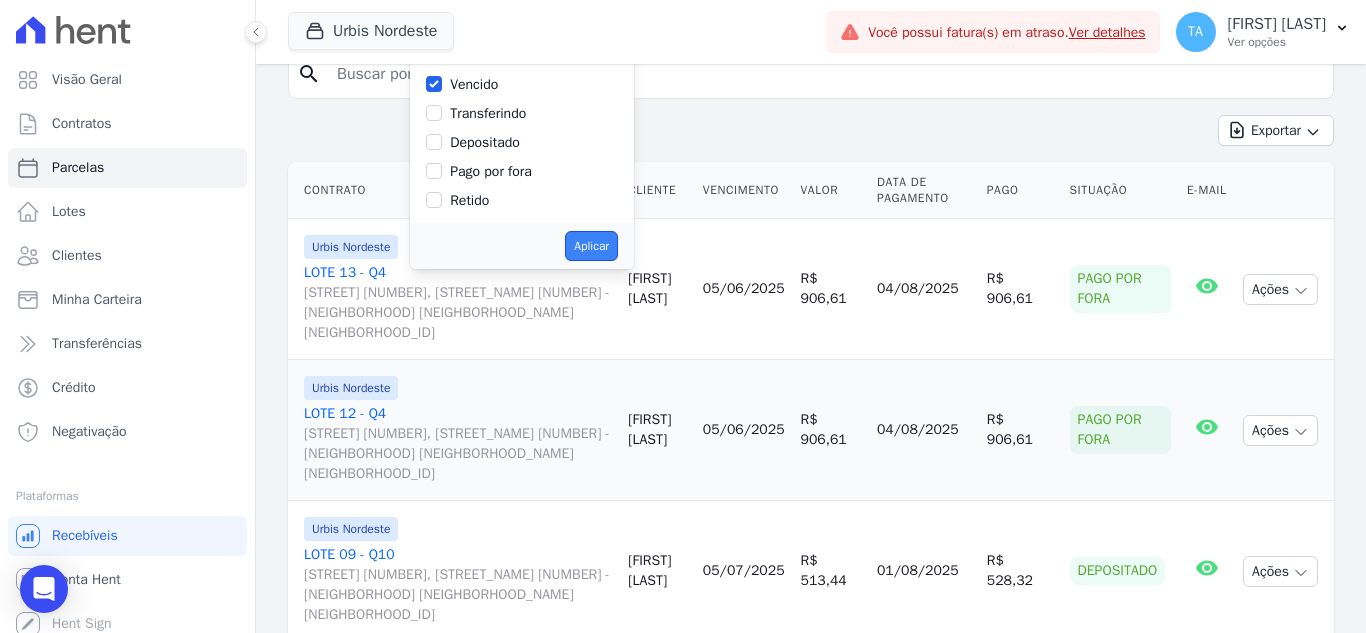 click on "Aplicar" at bounding box center [591, 246] 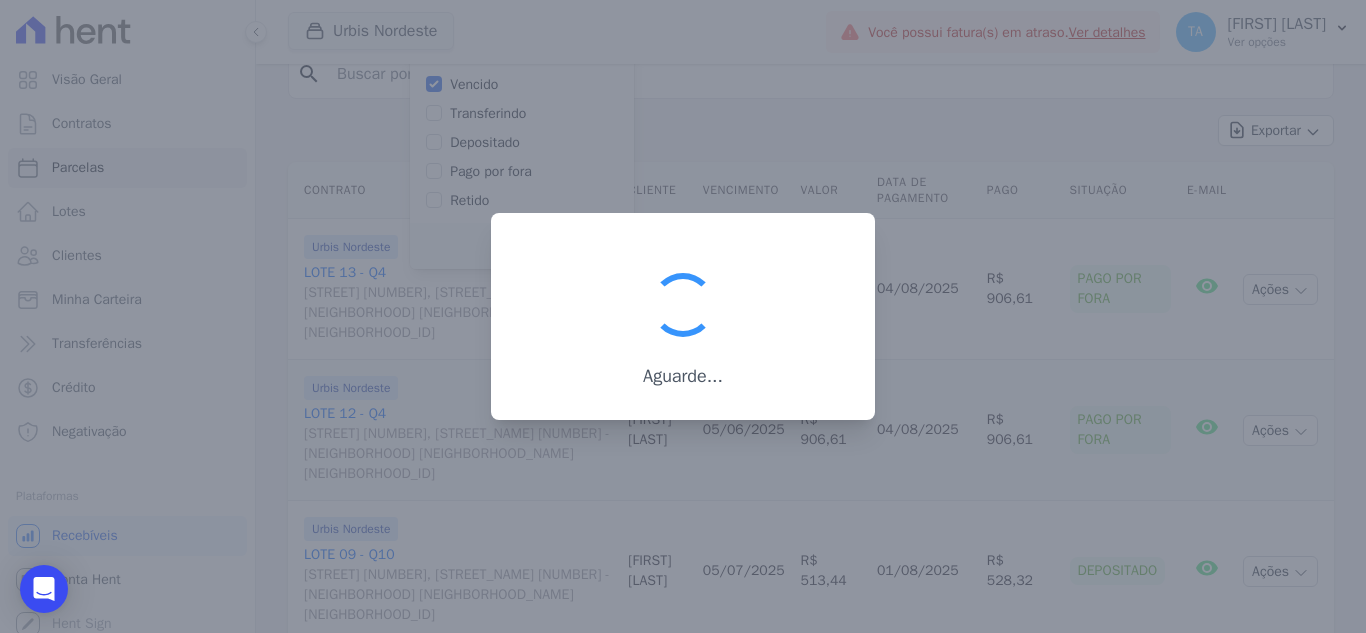 scroll, scrollTop: 36, scrollLeft: 0, axis: vertical 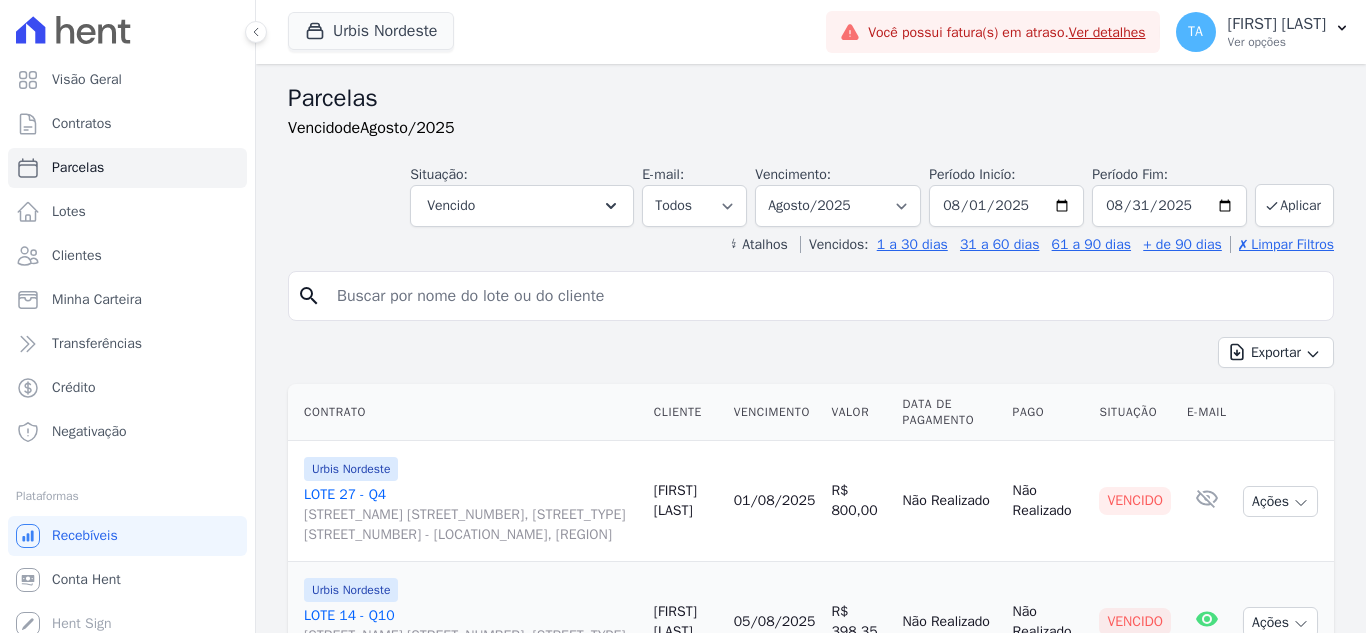 select 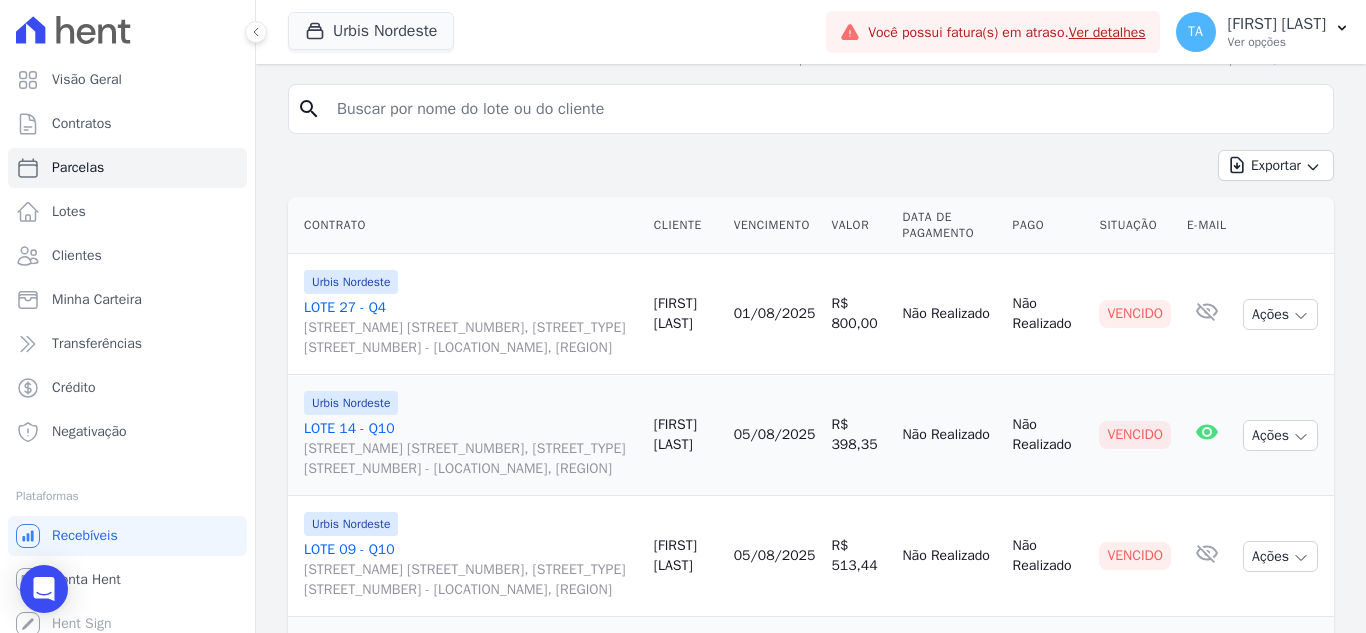 scroll, scrollTop: 15, scrollLeft: 0, axis: vertical 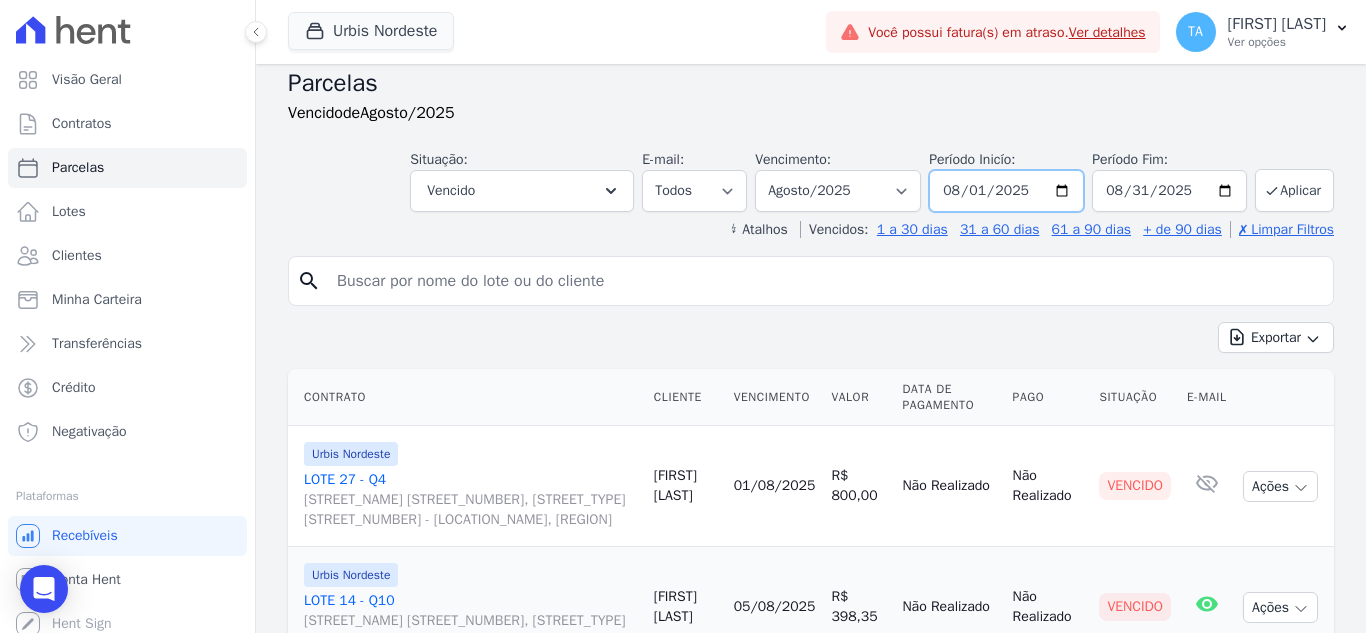 click on "2025-08-01" at bounding box center (1006, 191) 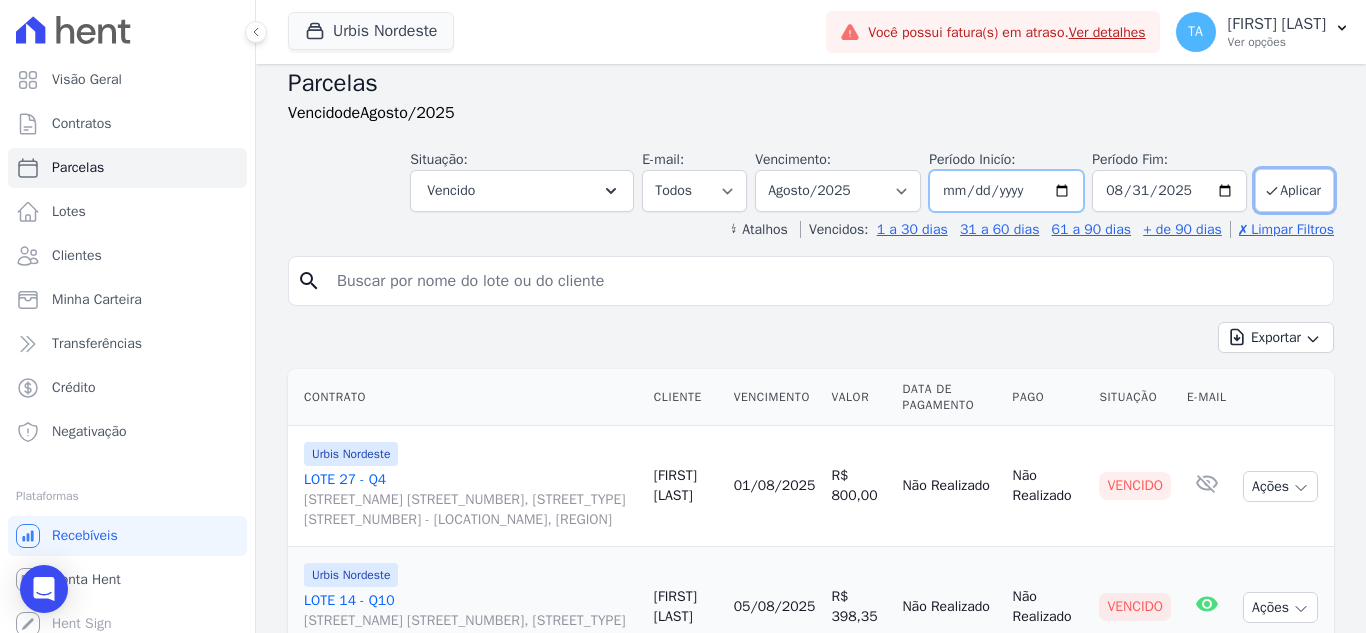type on "2025-09-01" 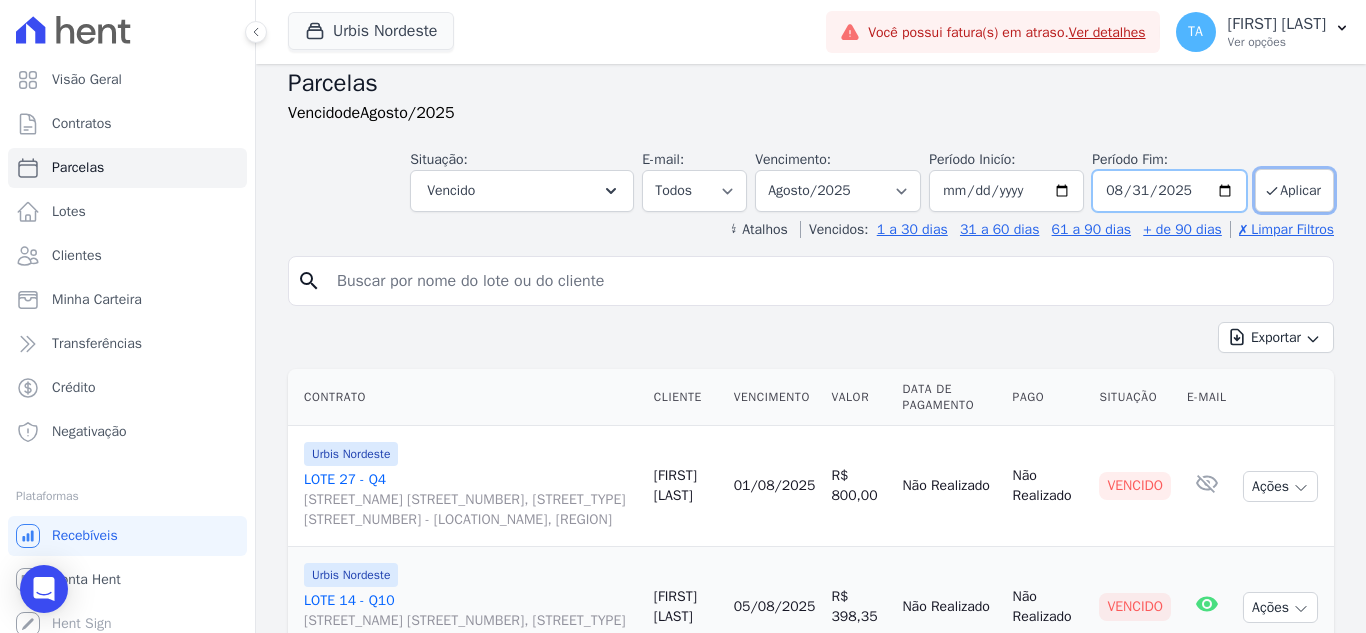 click on "2025-08-31" at bounding box center (1169, 191) 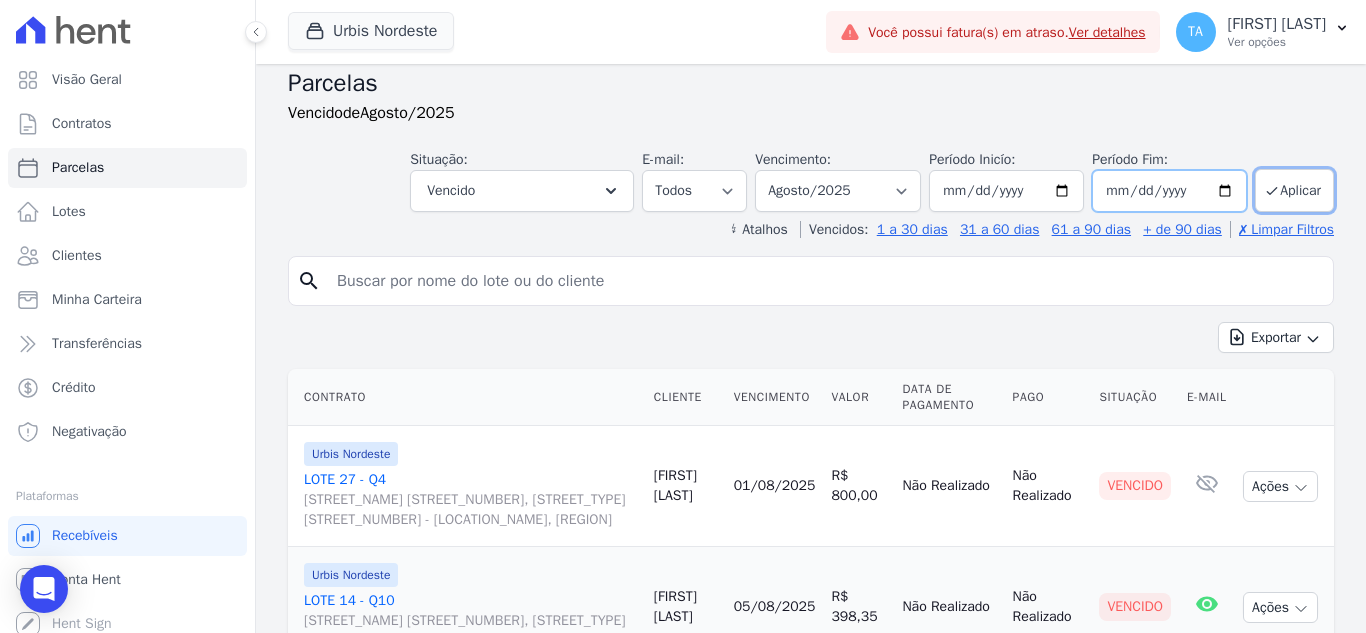 type on "2025-08-05" 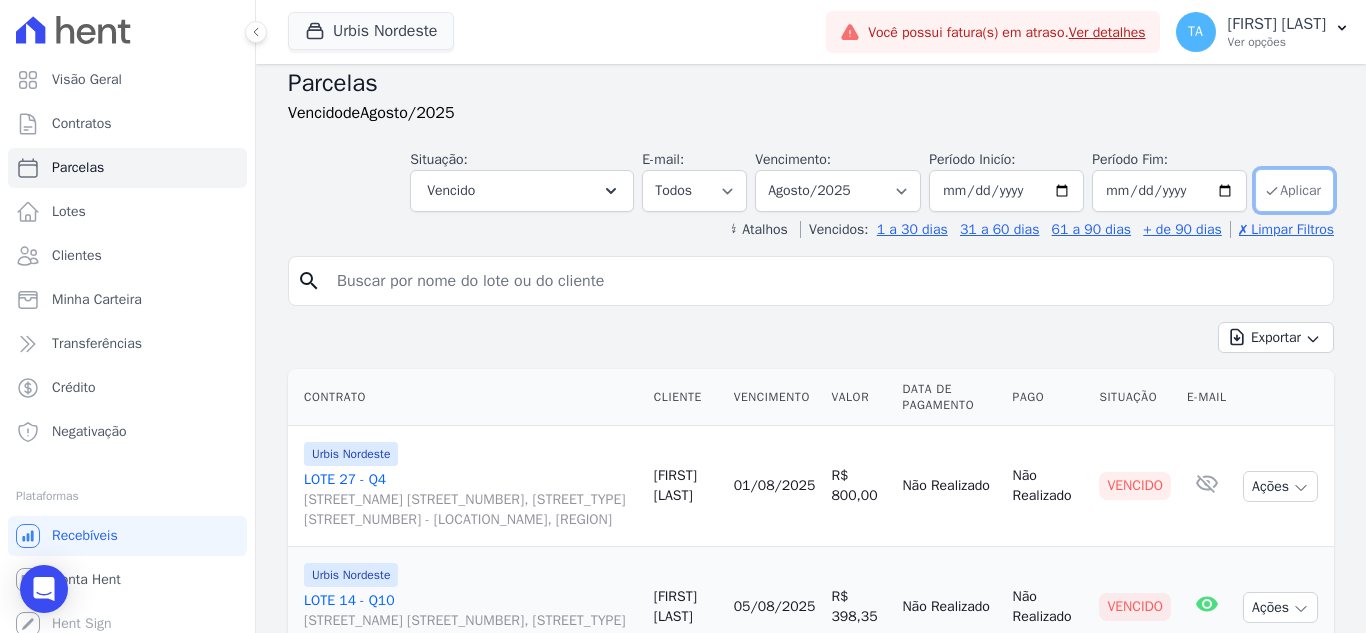 click on "Aplicar" at bounding box center [1294, 190] 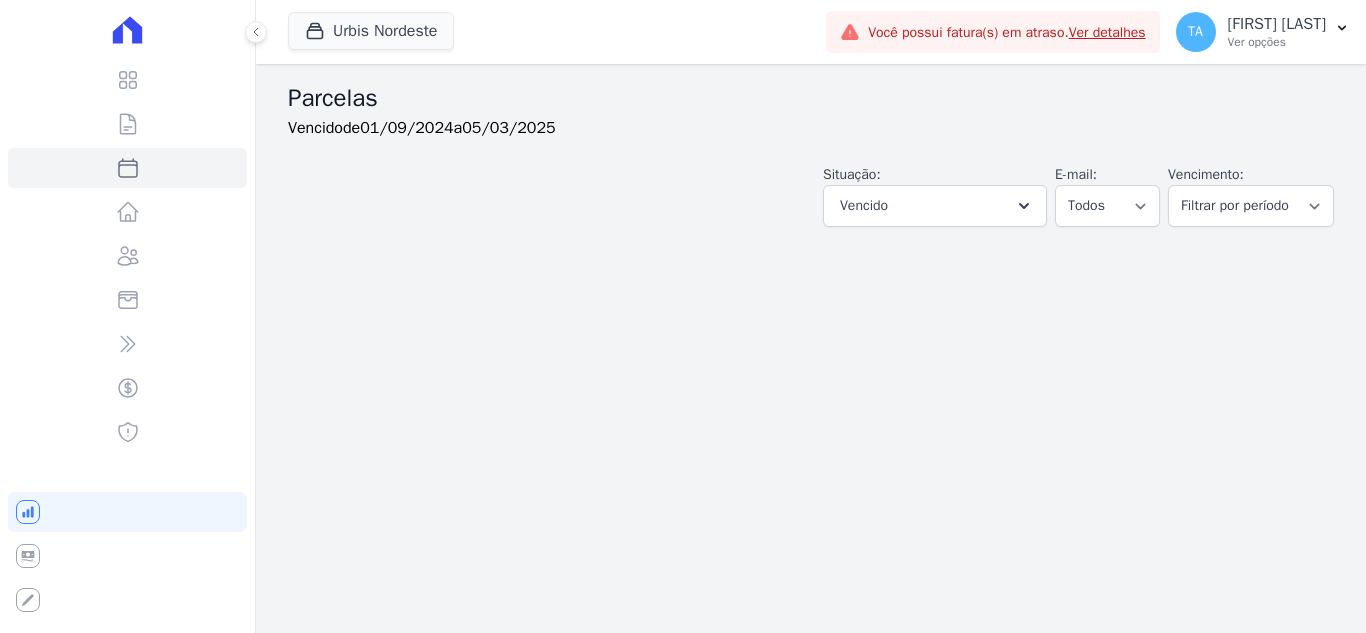 select 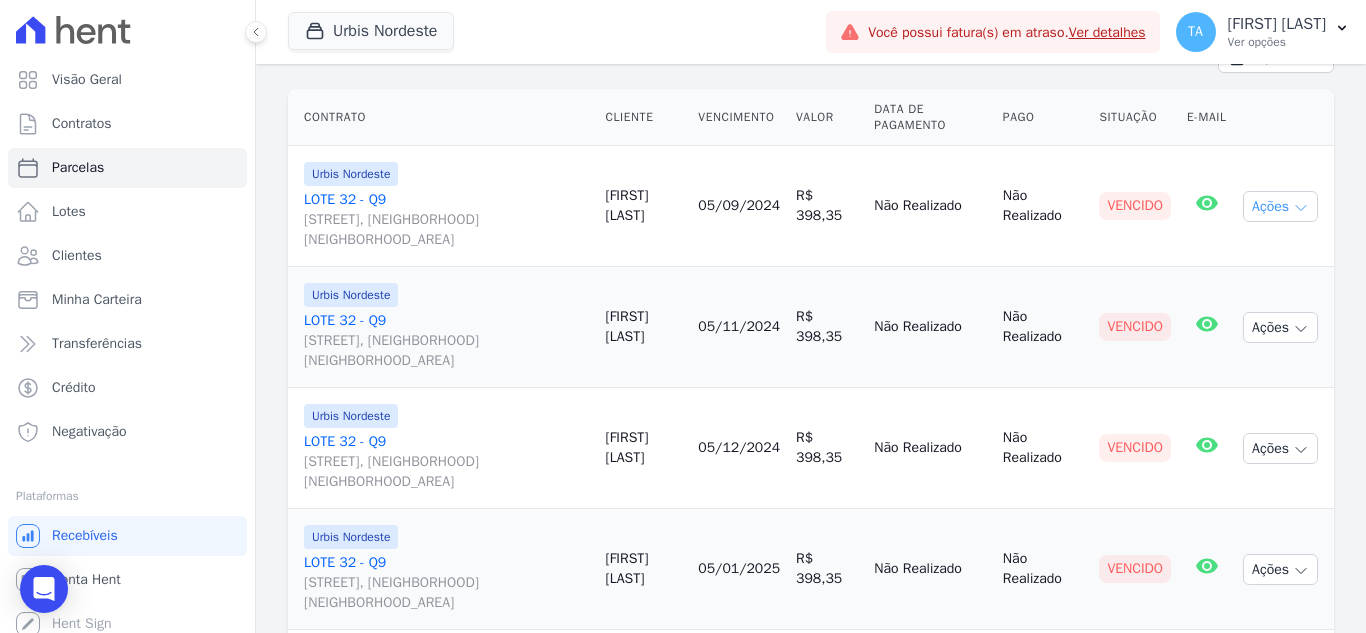 scroll, scrollTop: 0, scrollLeft: 0, axis: both 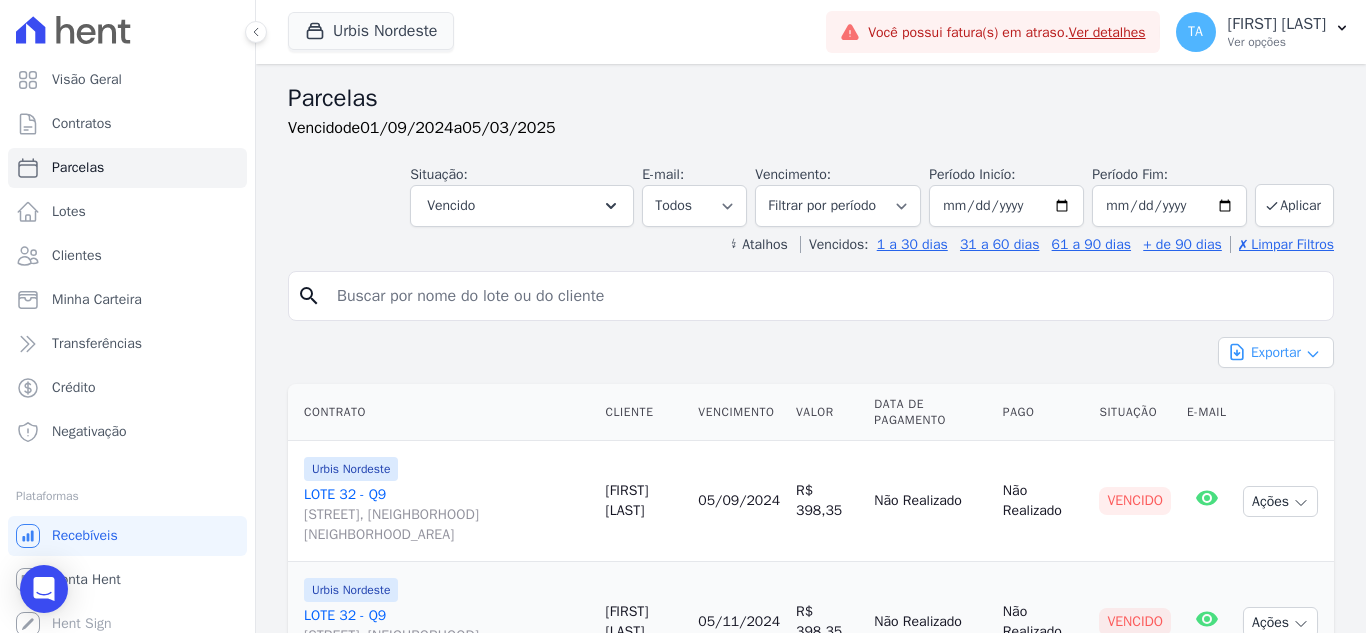 click on "Exportar" at bounding box center [1276, 352] 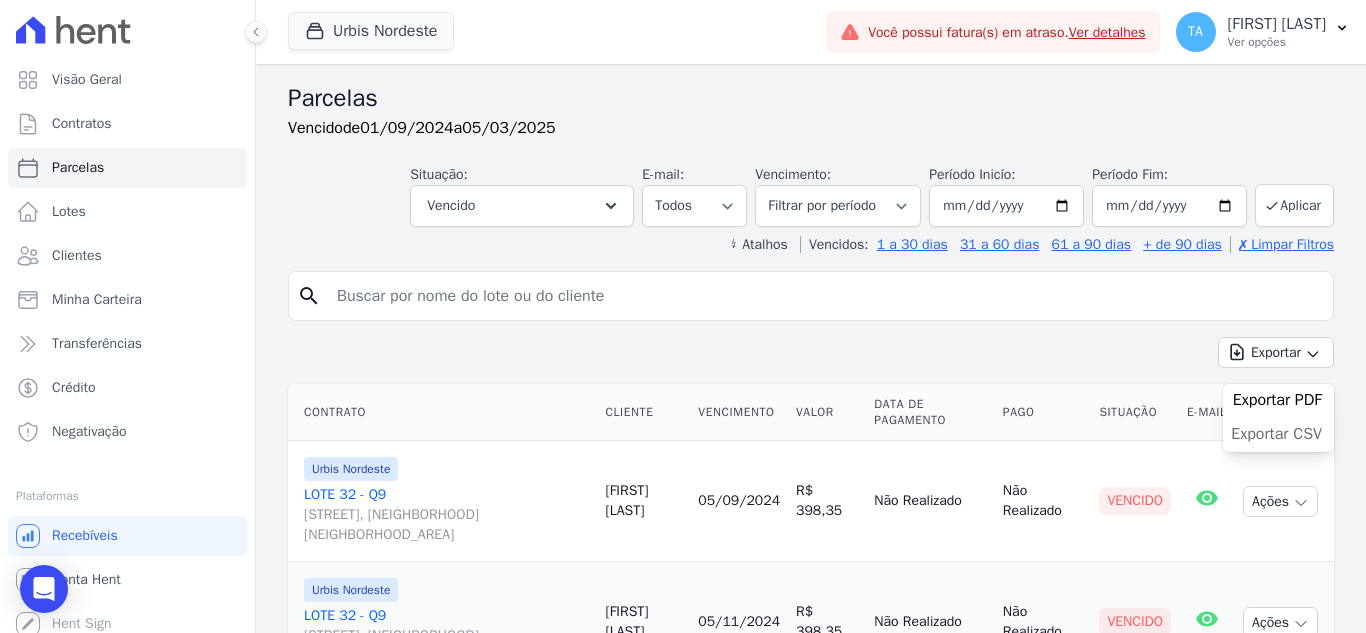 click on "Exportar CSV" at bounding box center [1276, 434] 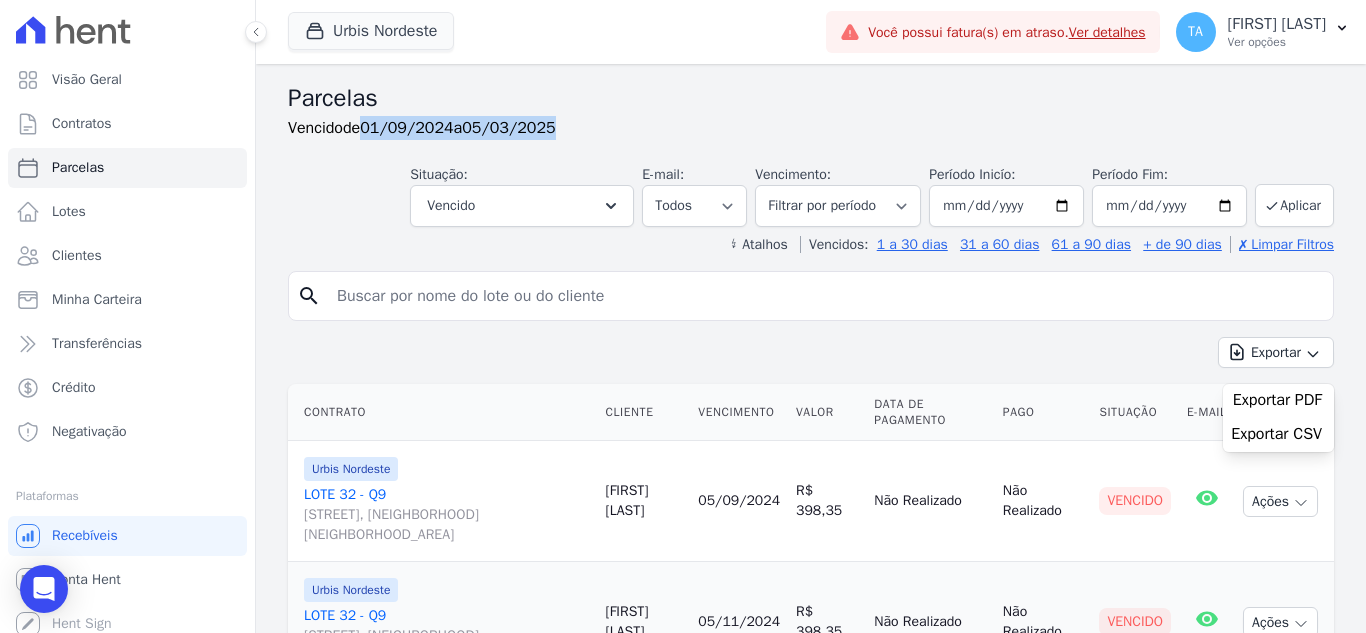 drag, startPoint x: 375, startPoint y: 125, endPoint x: 613, endPoint y: 127, distance: 238.0084 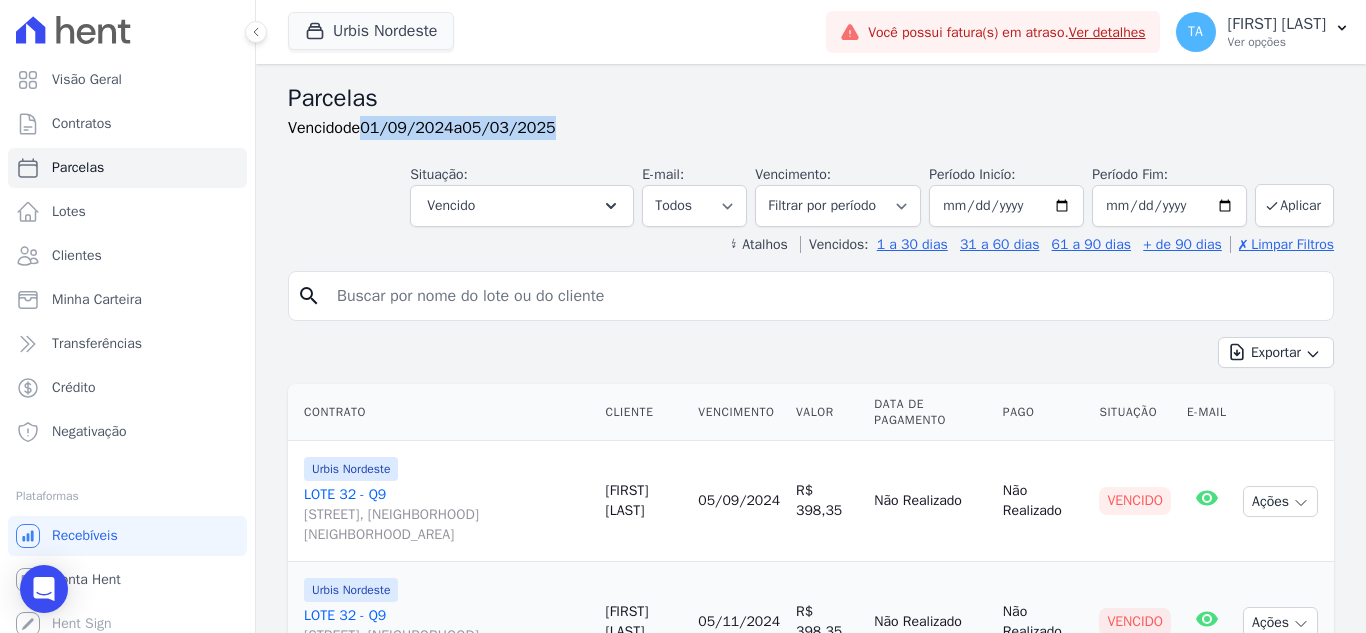drag, startPoint x: 650, startPoint y: 127, endPoint x: 524, endPoint y: 143, distance: 127.01181 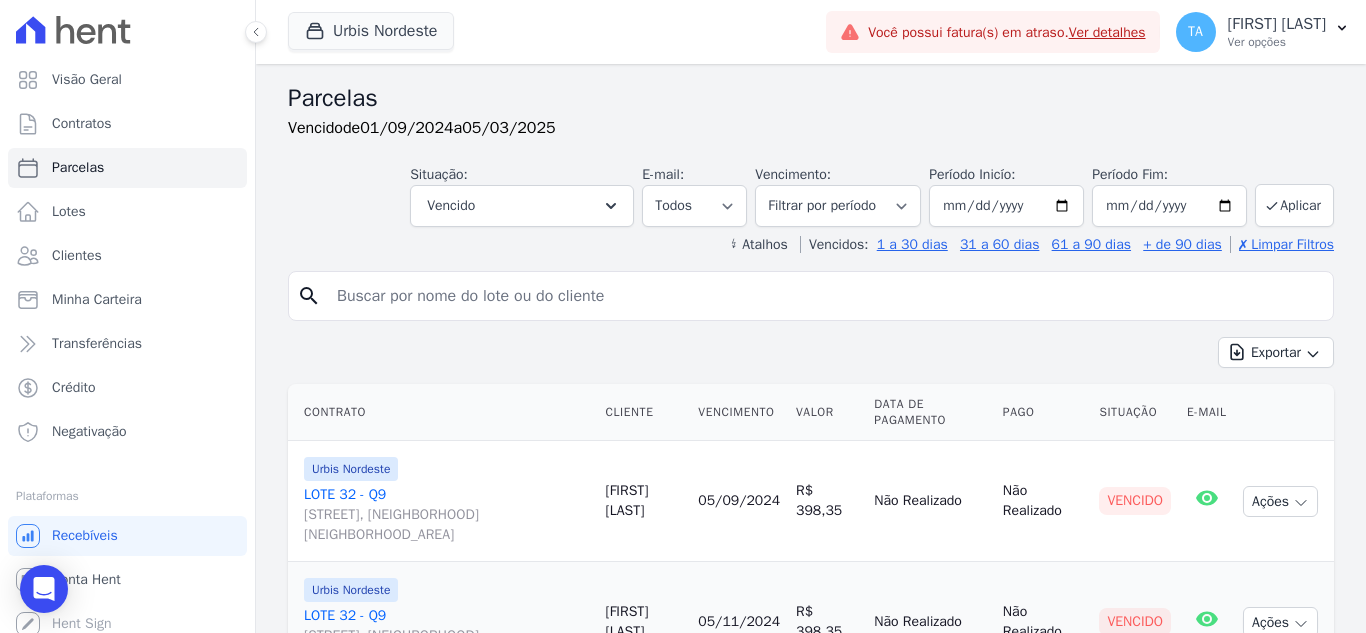 click on "Parcelas" at bounding box center [811, 98] 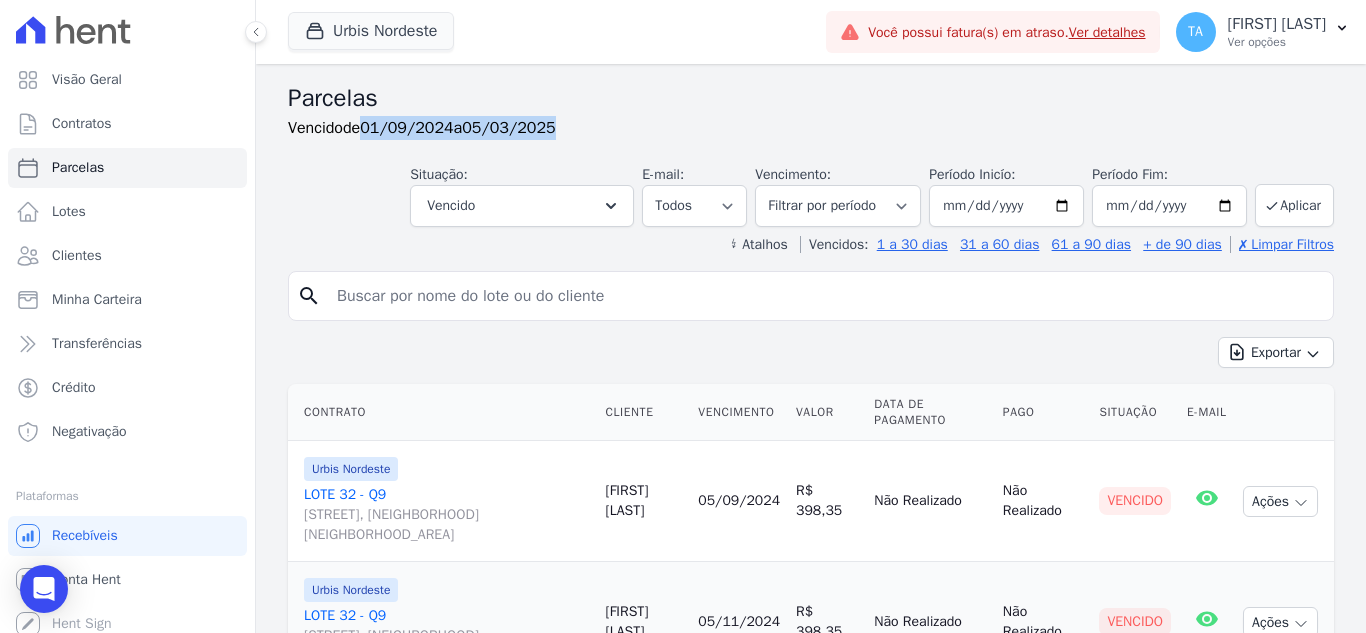 drag, startPoint x: 376, startPoint y: 128, endPoint x: 604, endPoint y: 128, distance: 228 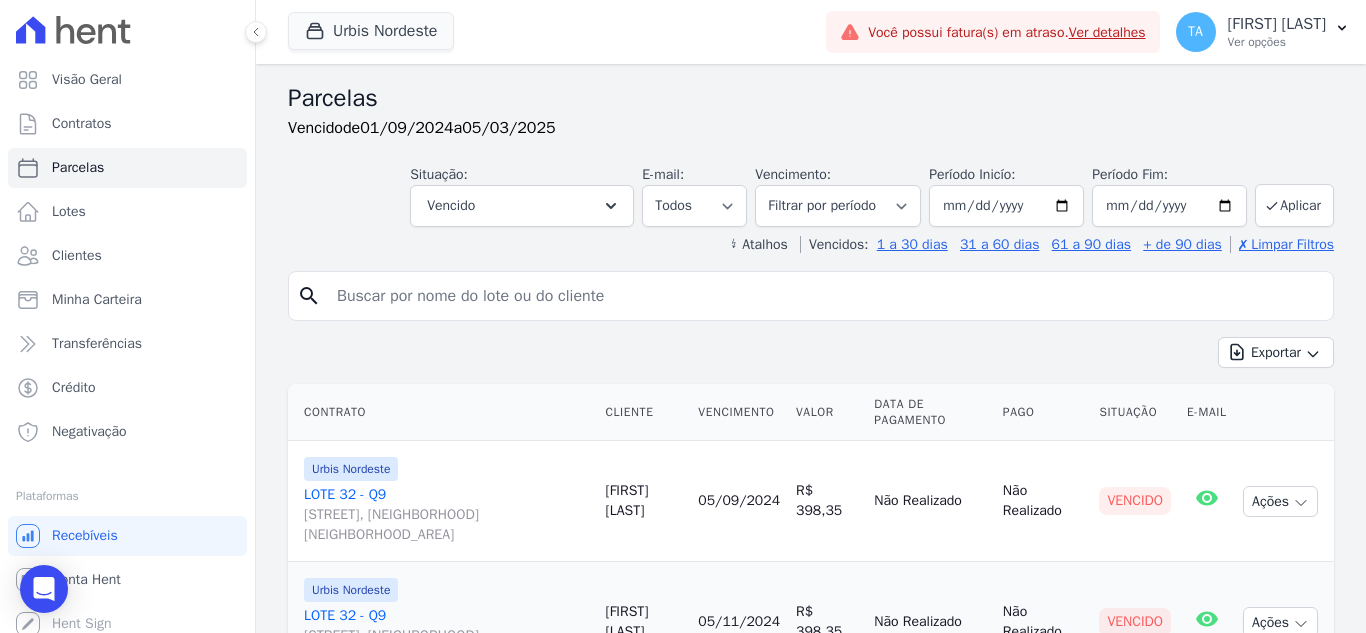 click on "Parcelas" at bounding box center [811, 98] 